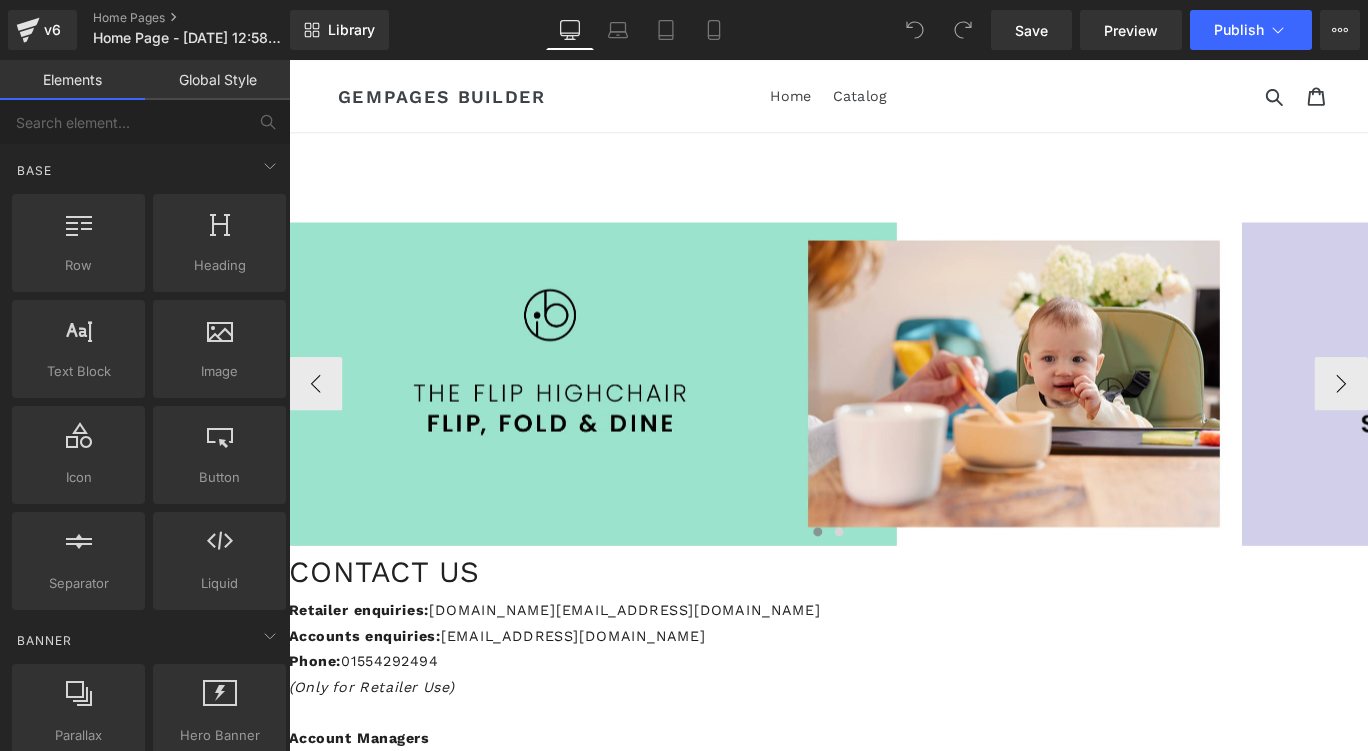 scroll, scrollTop: 0, scrollLeft: 0, axis: both 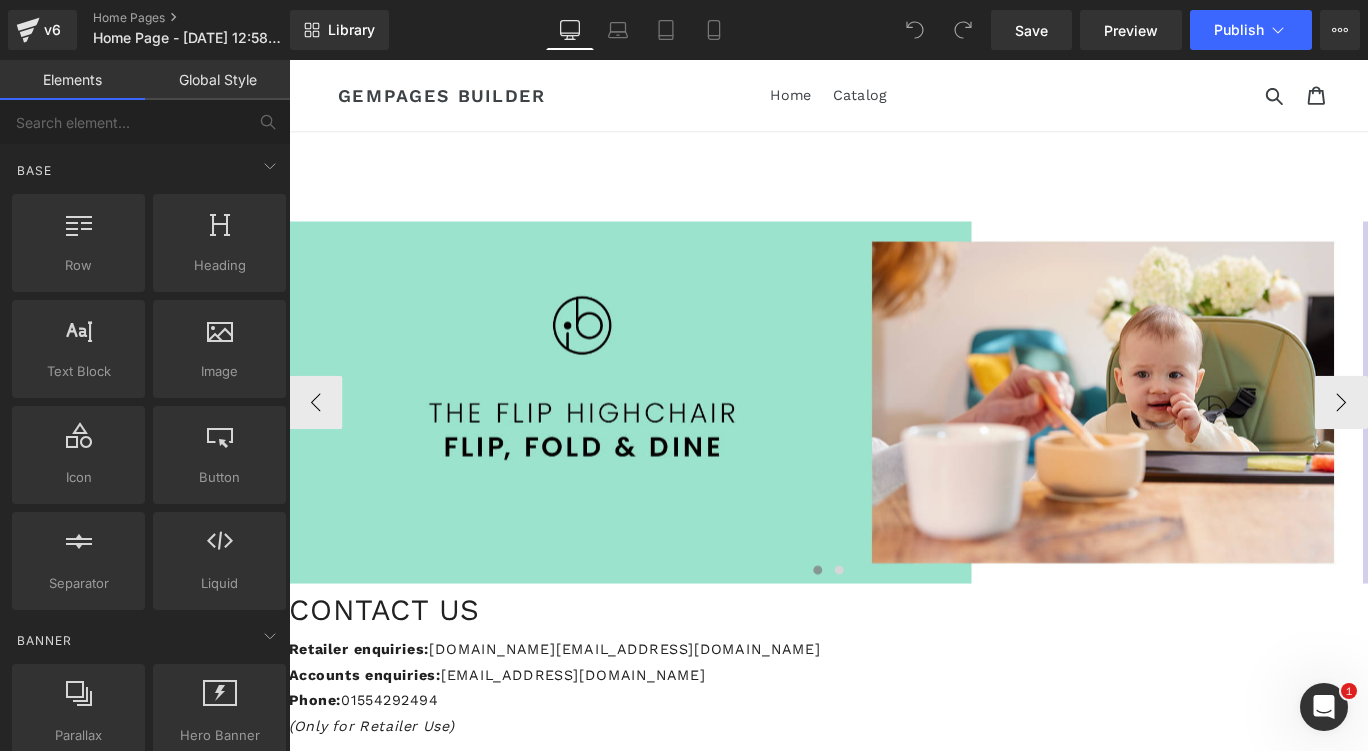 click at bounding box center (886, 444) 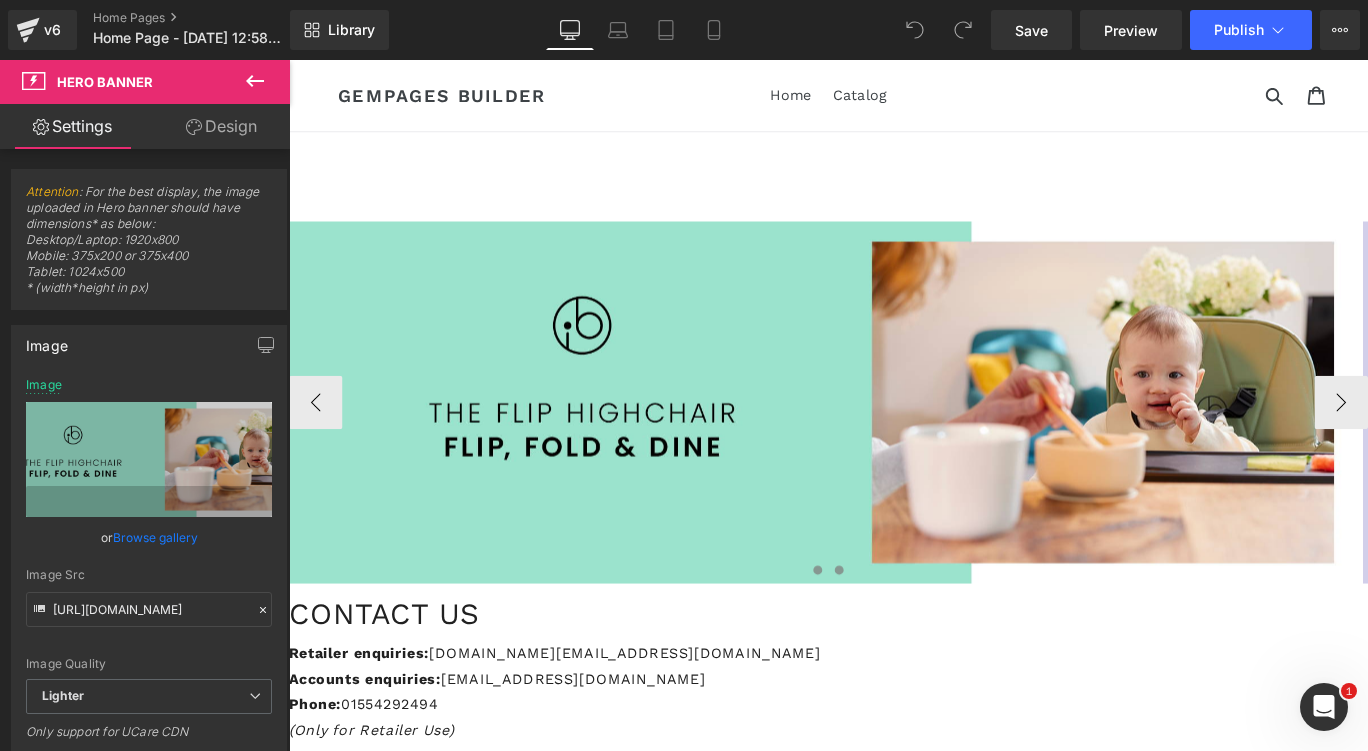 click at bounding box center [906, 632] 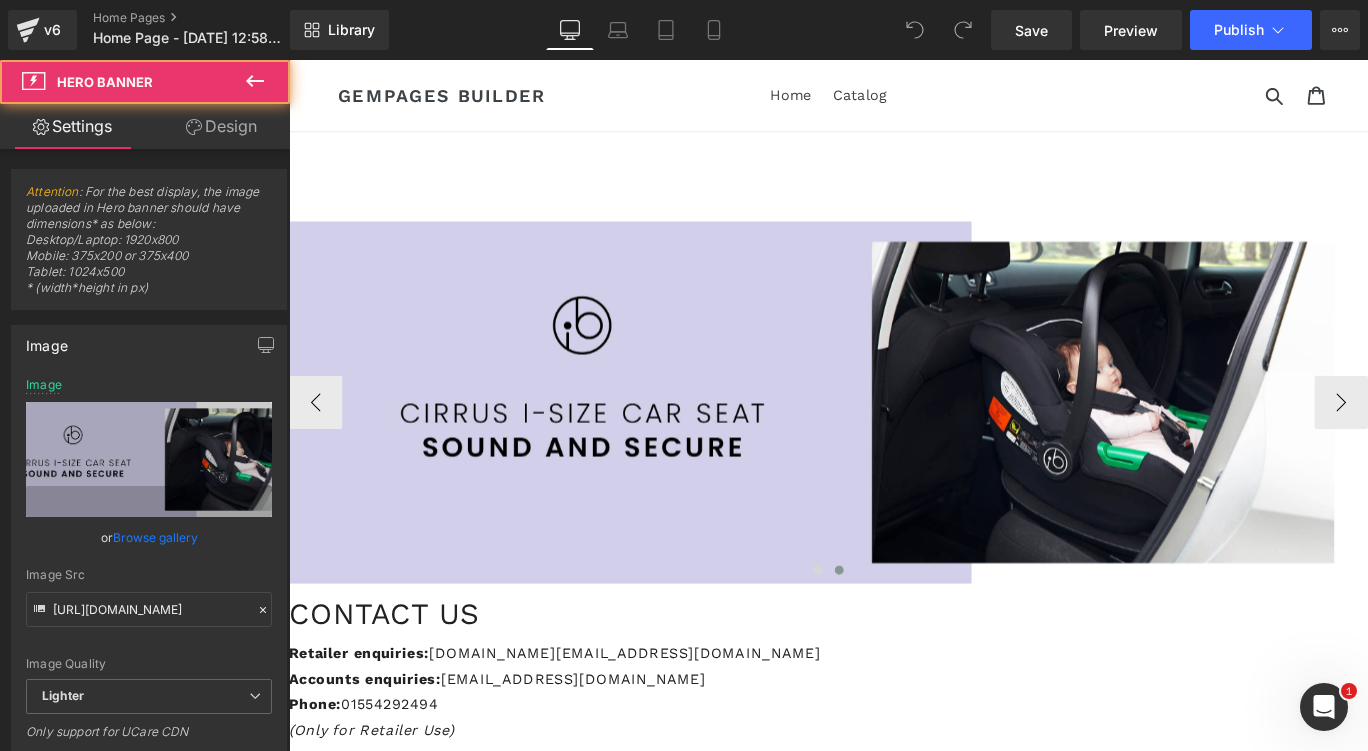 click at bounding box center [886, 444] 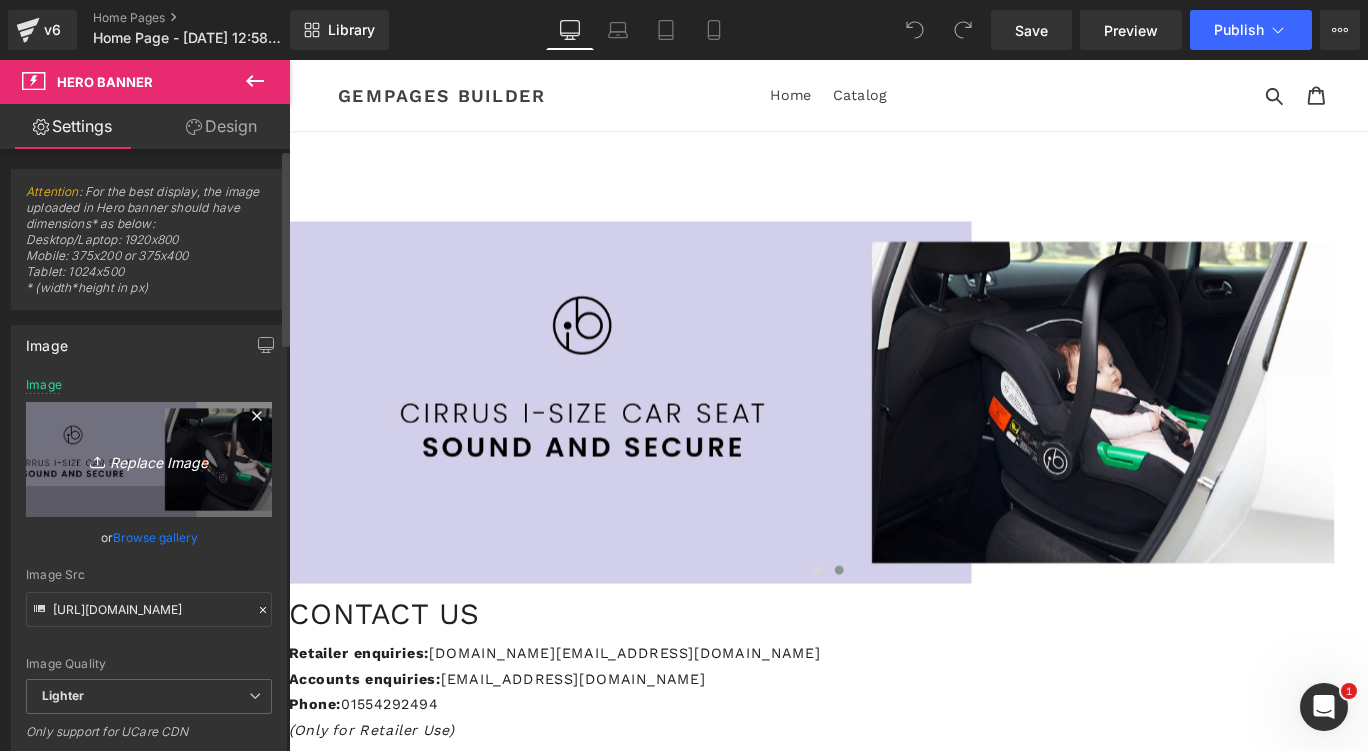 click on "Replace Image" at bounding box center [149, 459] 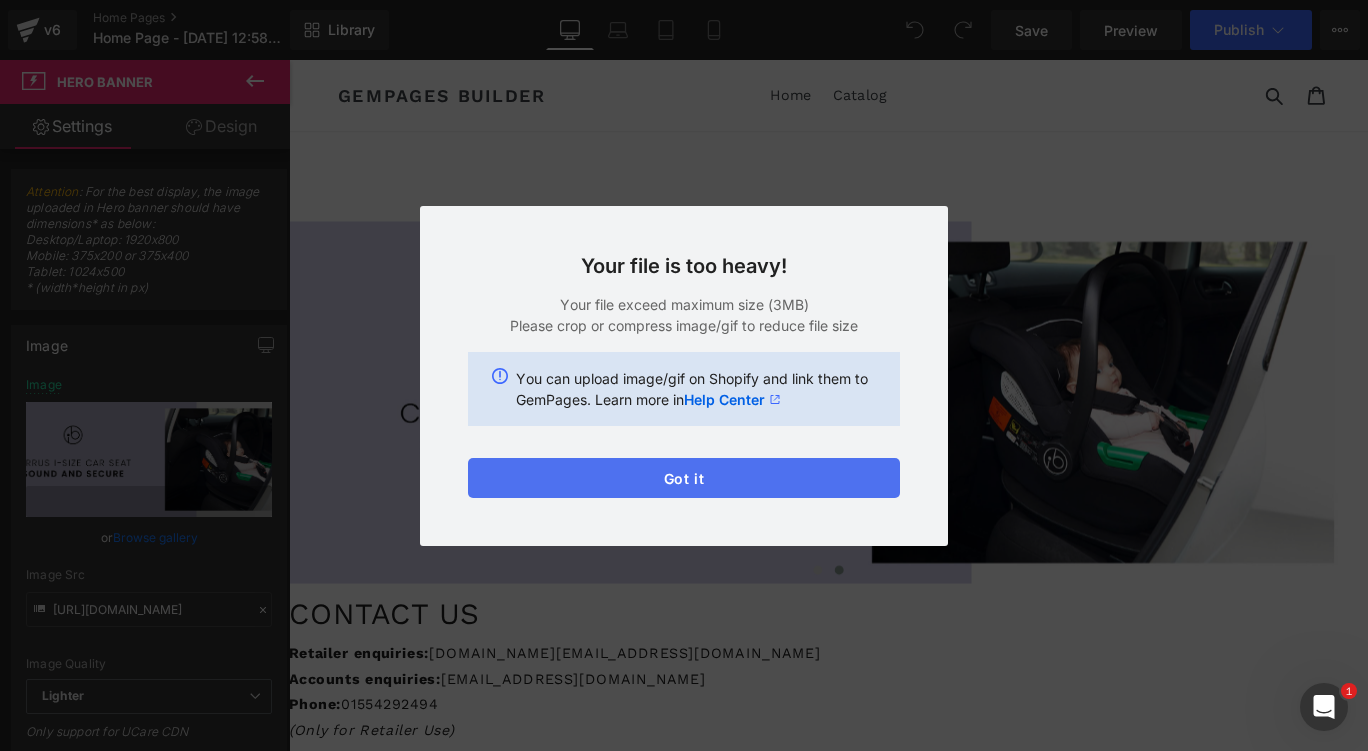 click on "Got it" at bounding box center (684, 478) 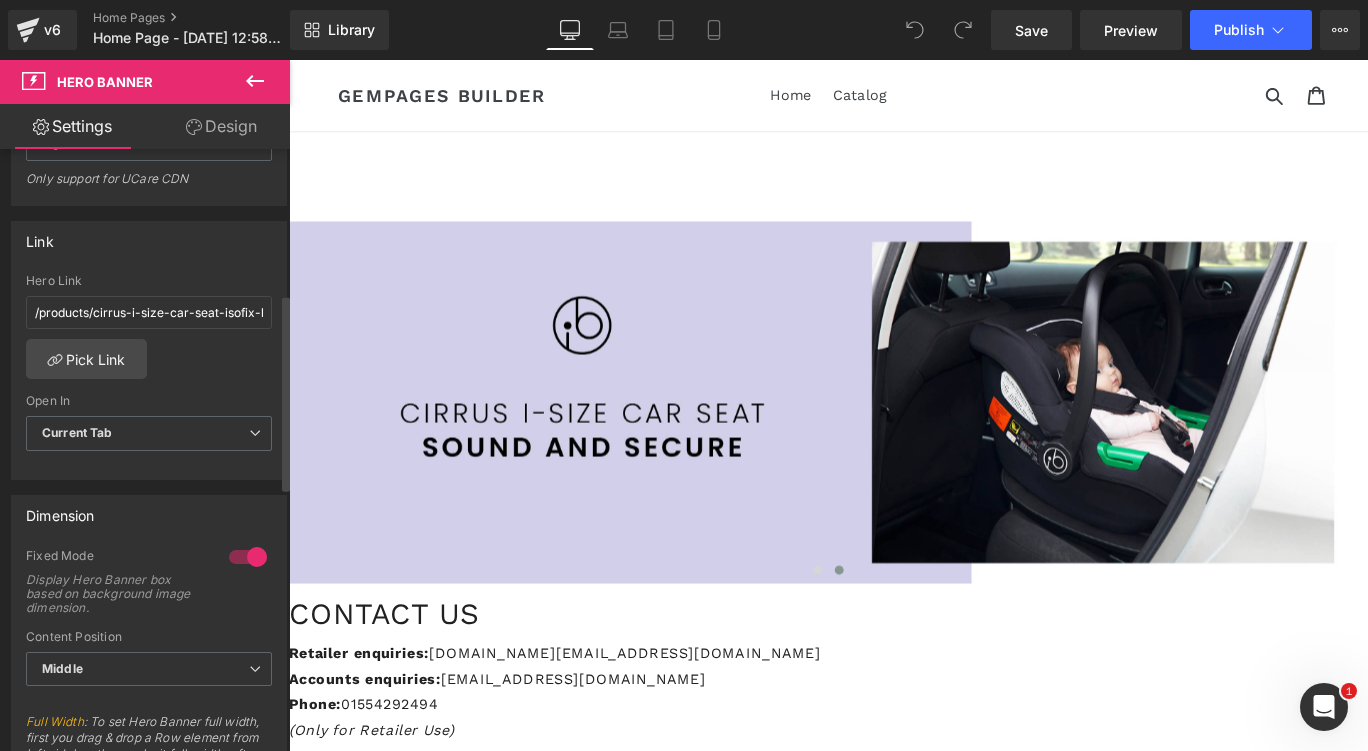 scroll, scrollTop: 0, scrollLeft: 0, axis: both 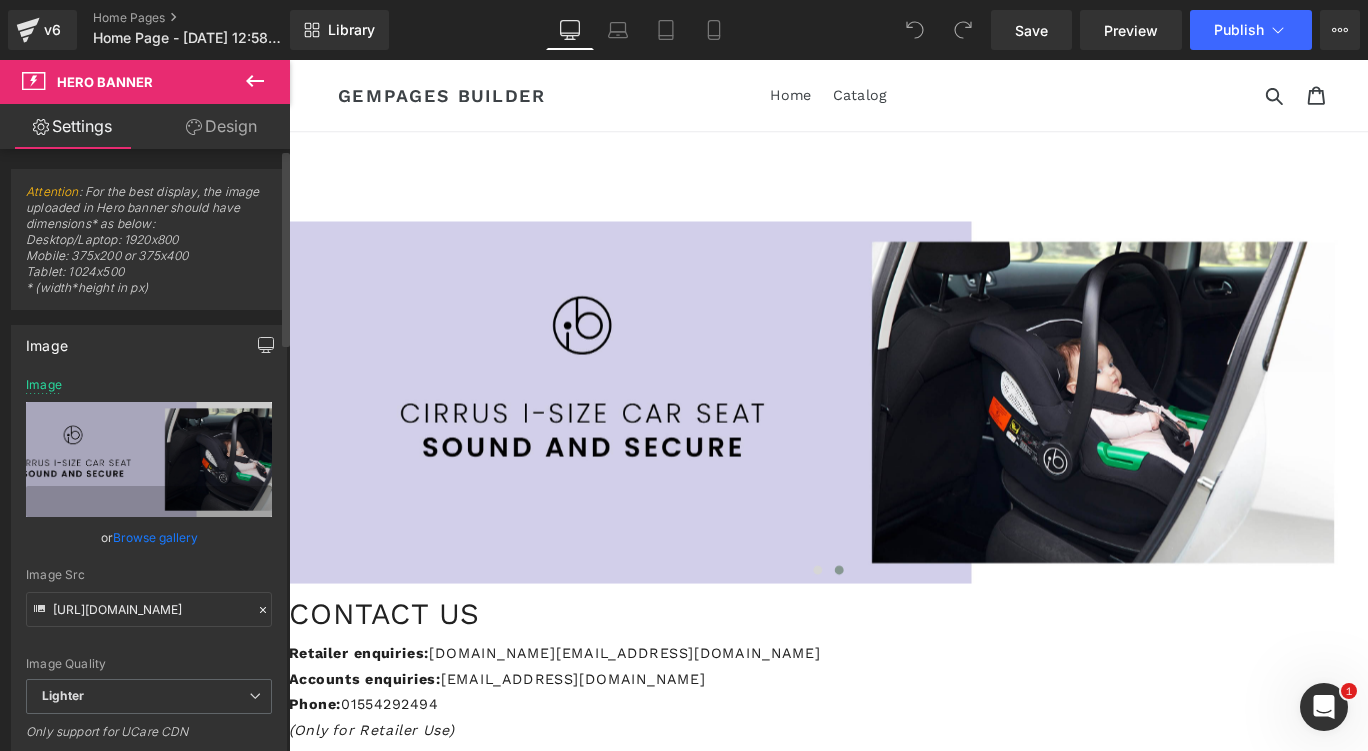 click at bounding box center (266, 345) 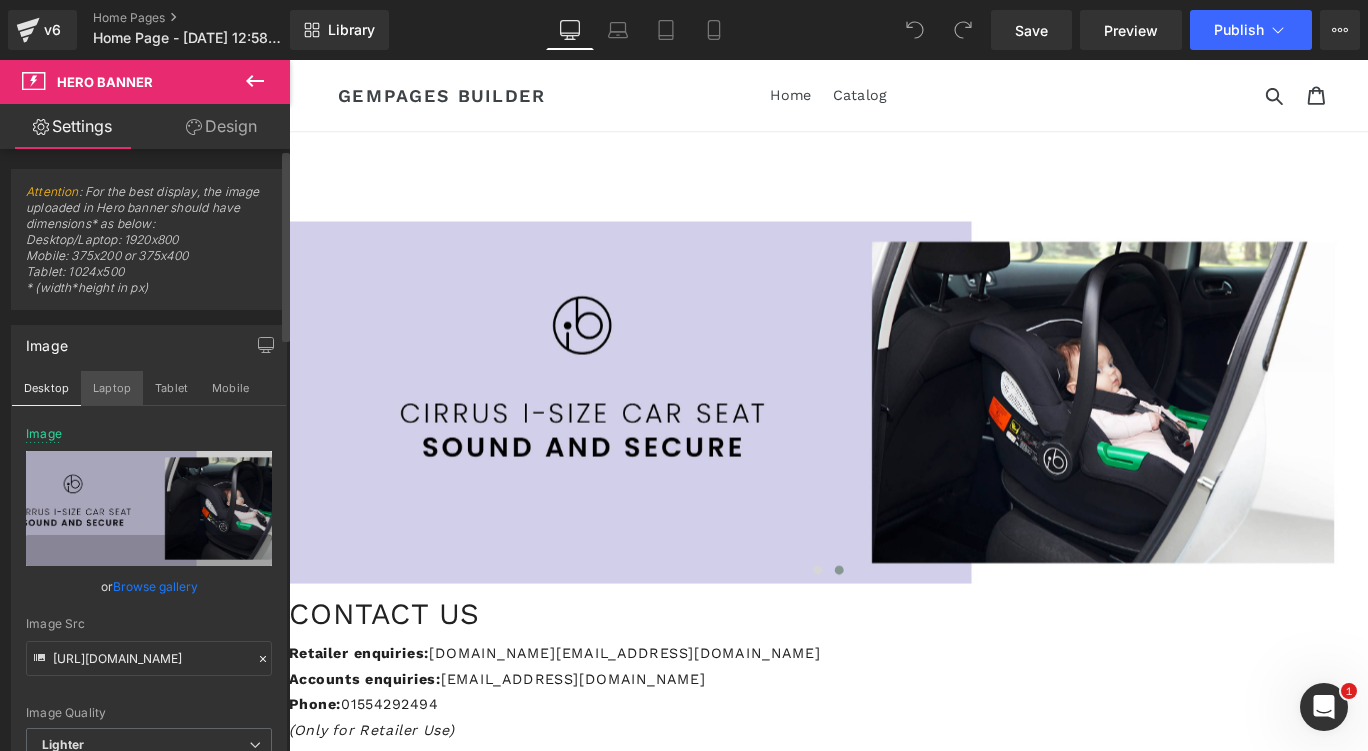 click on "Laptop" at bounding box center (112, 388) 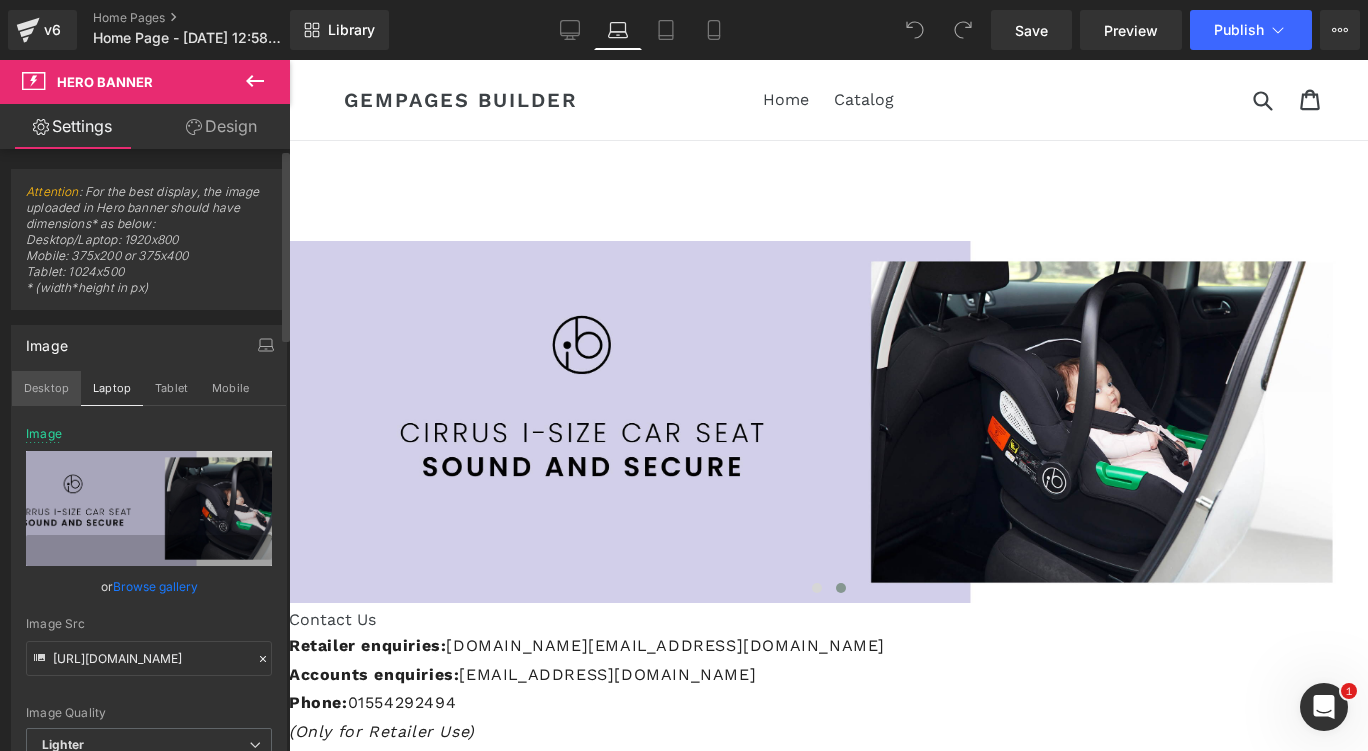 click on "Desktop" at bounding box center [46, 388] 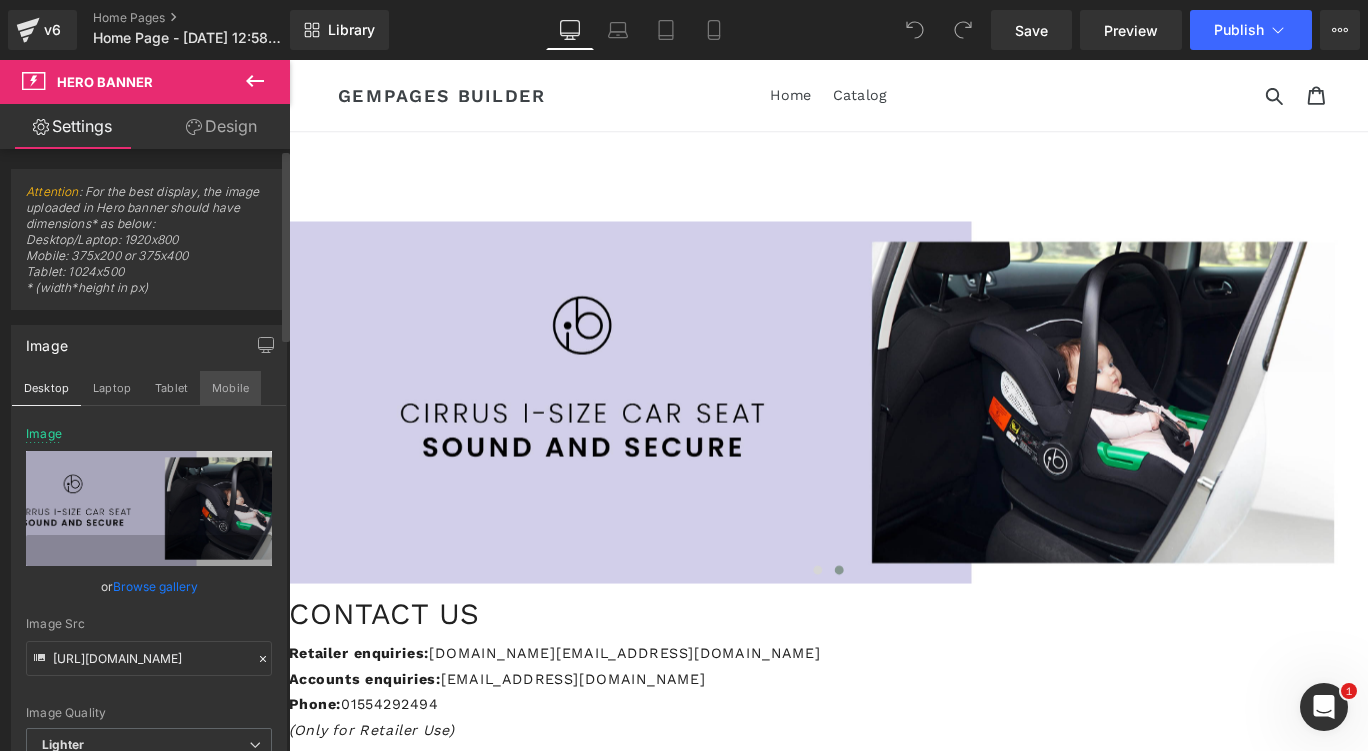 click on "Mobile" at bounding box center [230, 388] 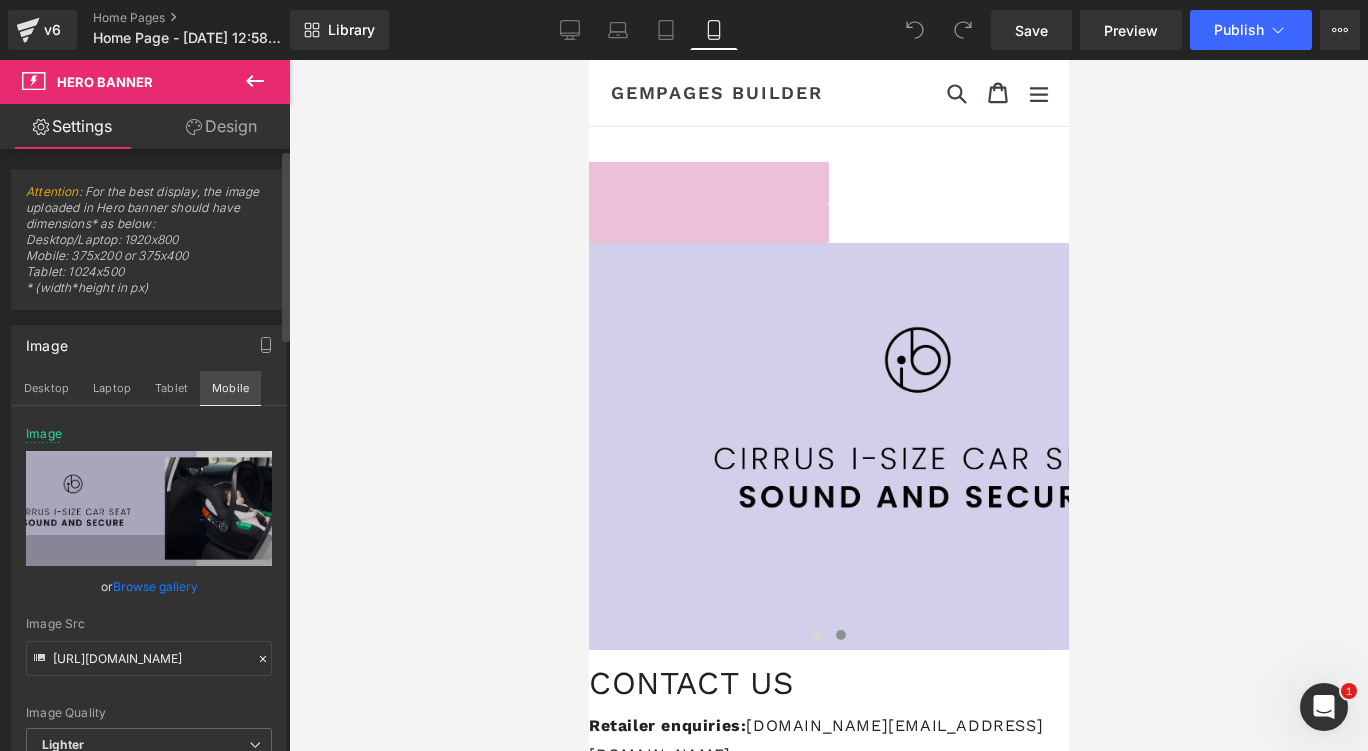 scroll, scrollTop: 9, scrollLeft: 0, axis: vertical 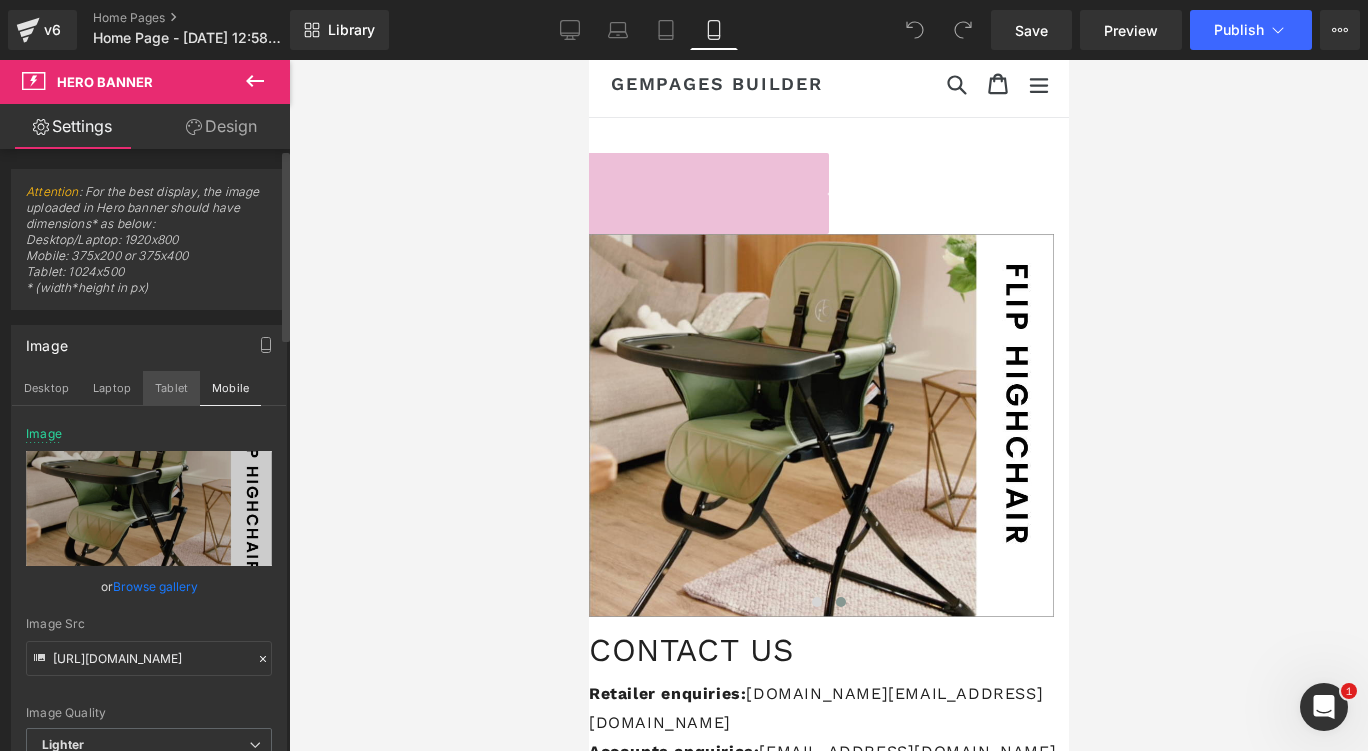 click on "Tablet" at bounding box center (171, 388) 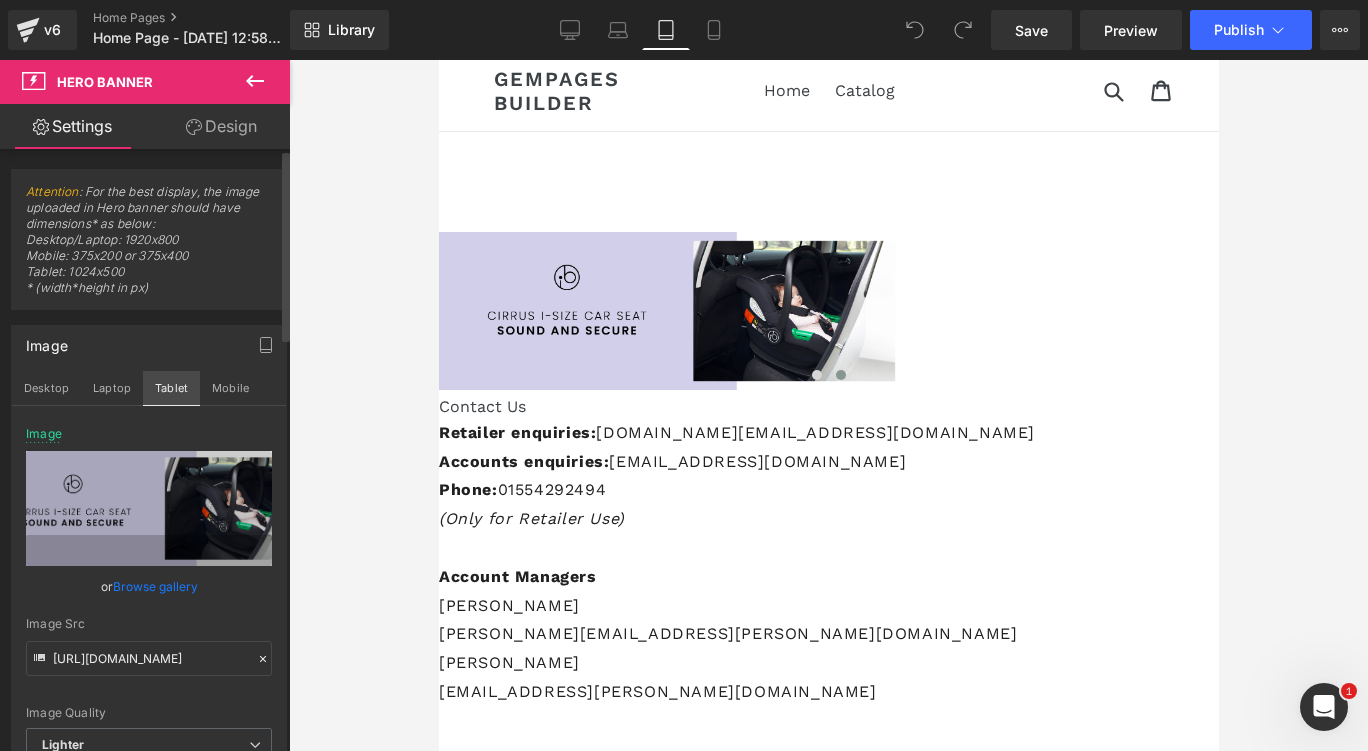 scroll, scrollTop: 0, scrollLeft: 0, axis: both 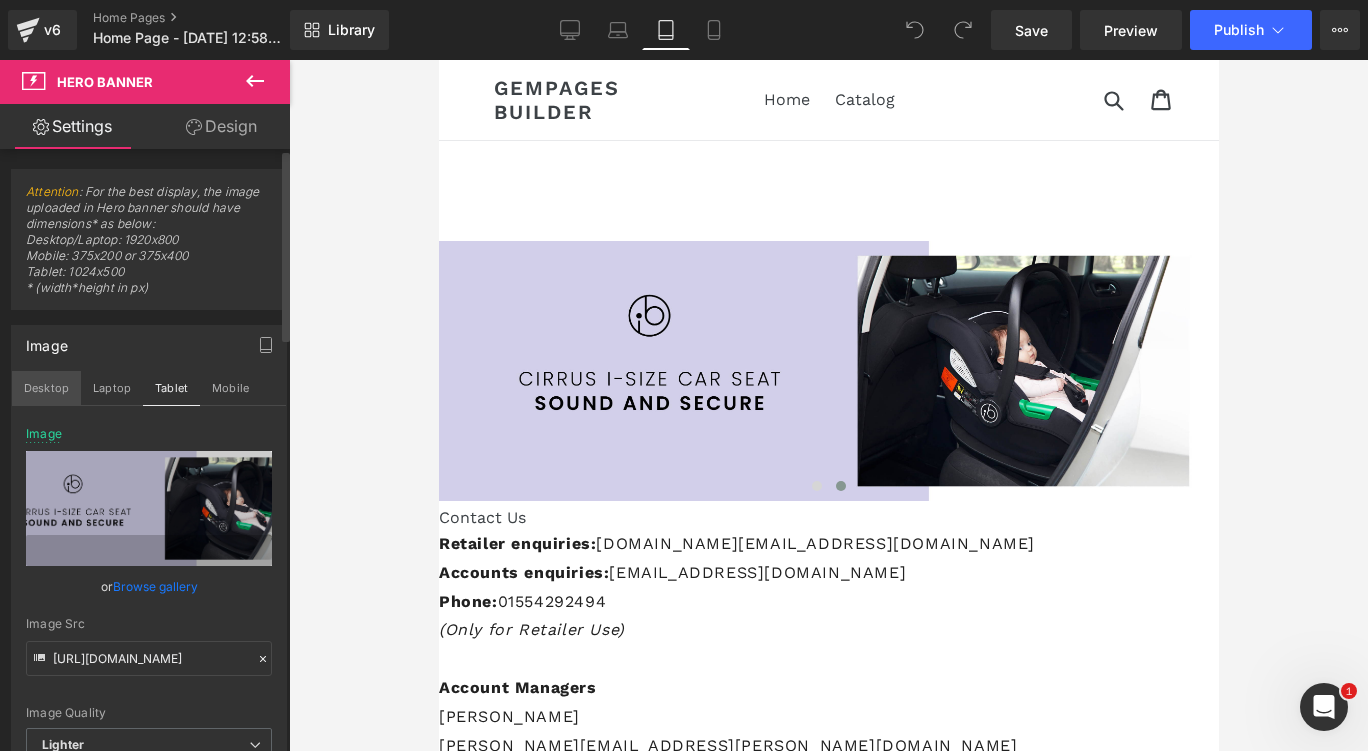 click on "Desktop" at bounding box center [46, 388] 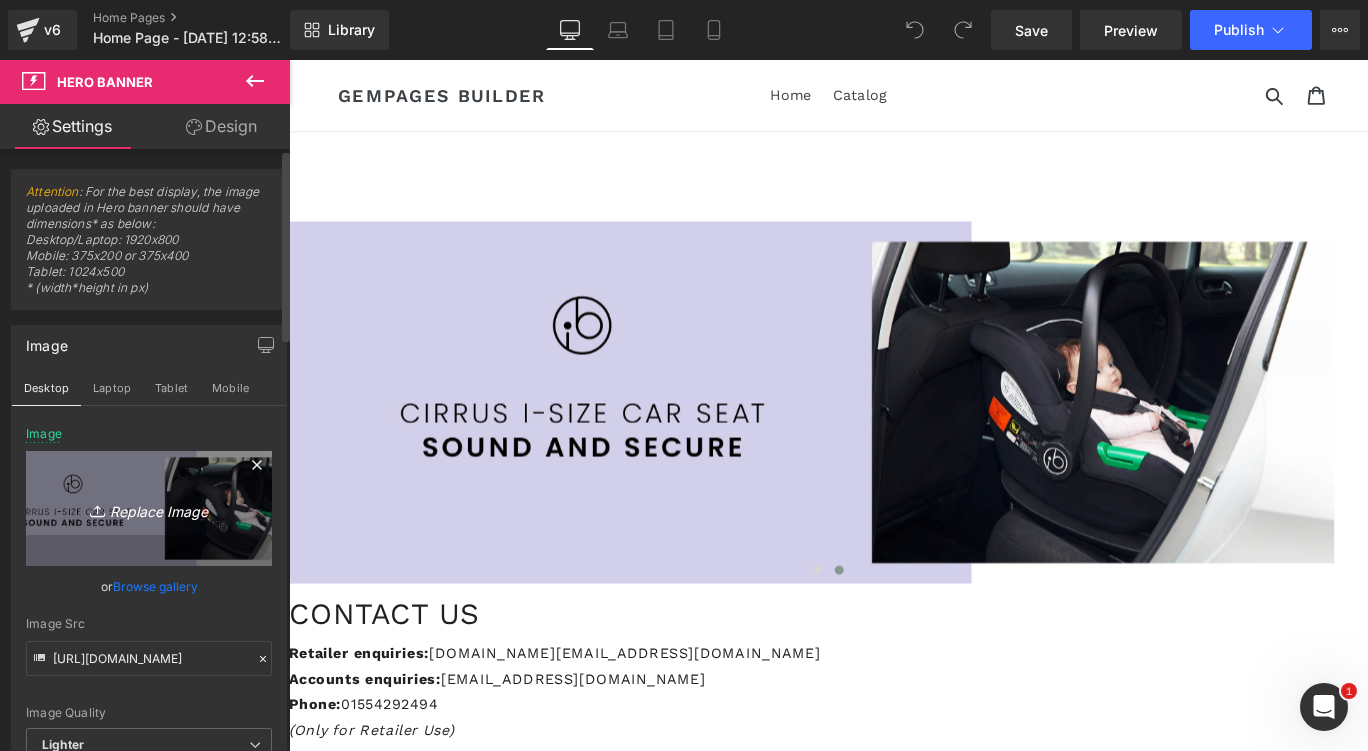 click on "Replace Image" at bounding box center [149, 508] 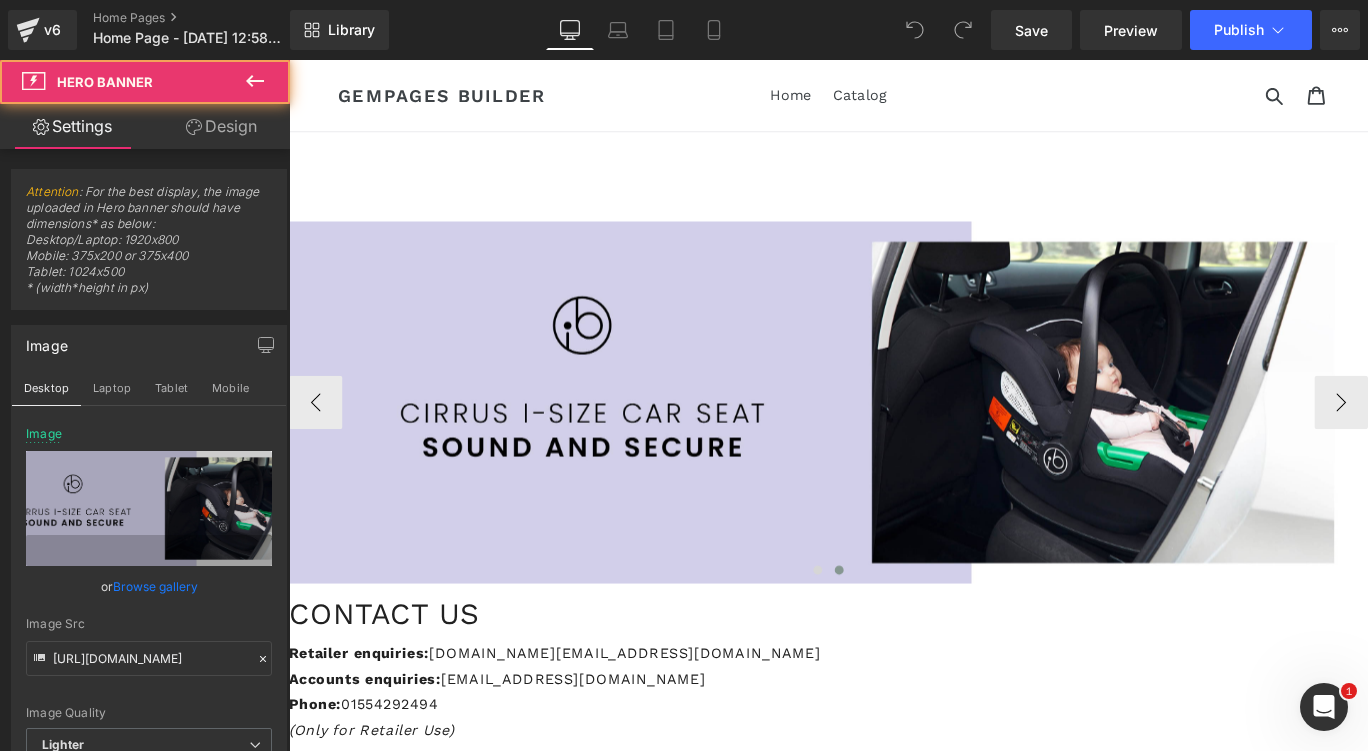 click at bounding box center (886, 444) 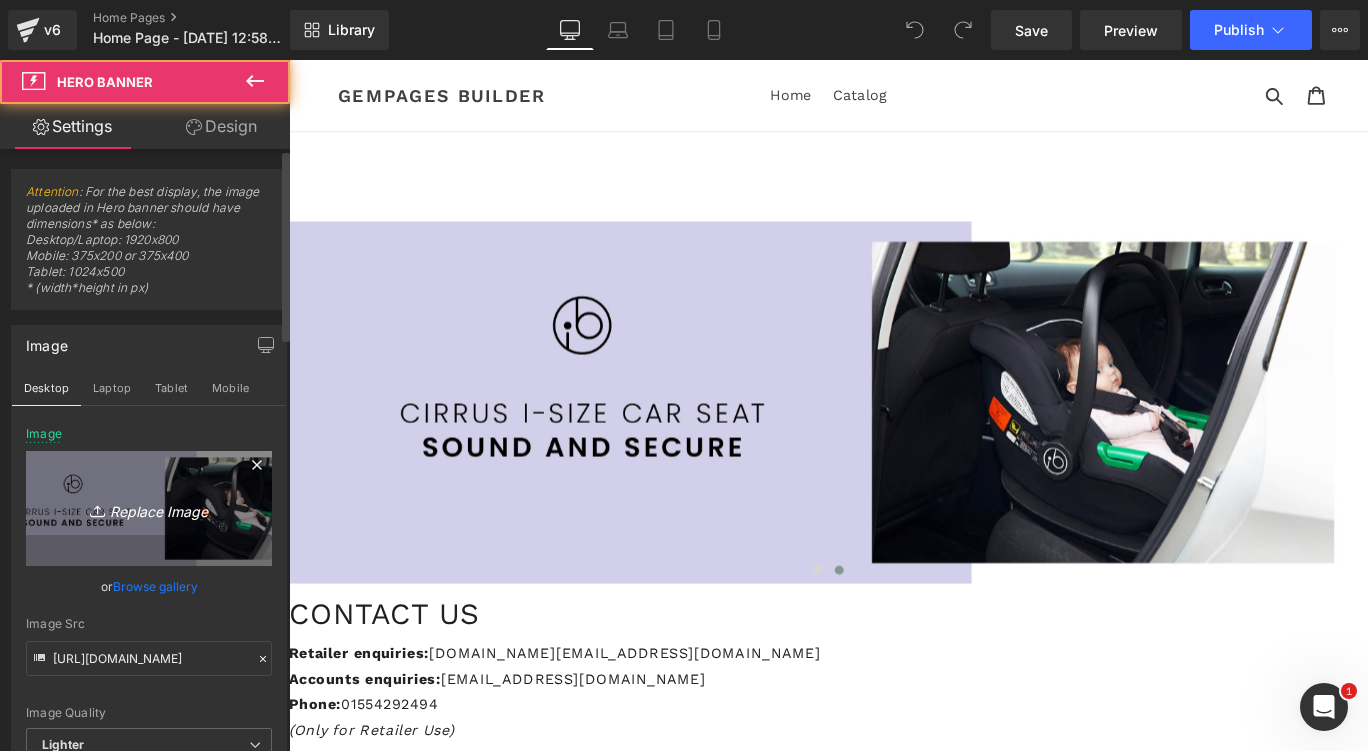 click on "Replace Image" at bounding box center [149, 508] 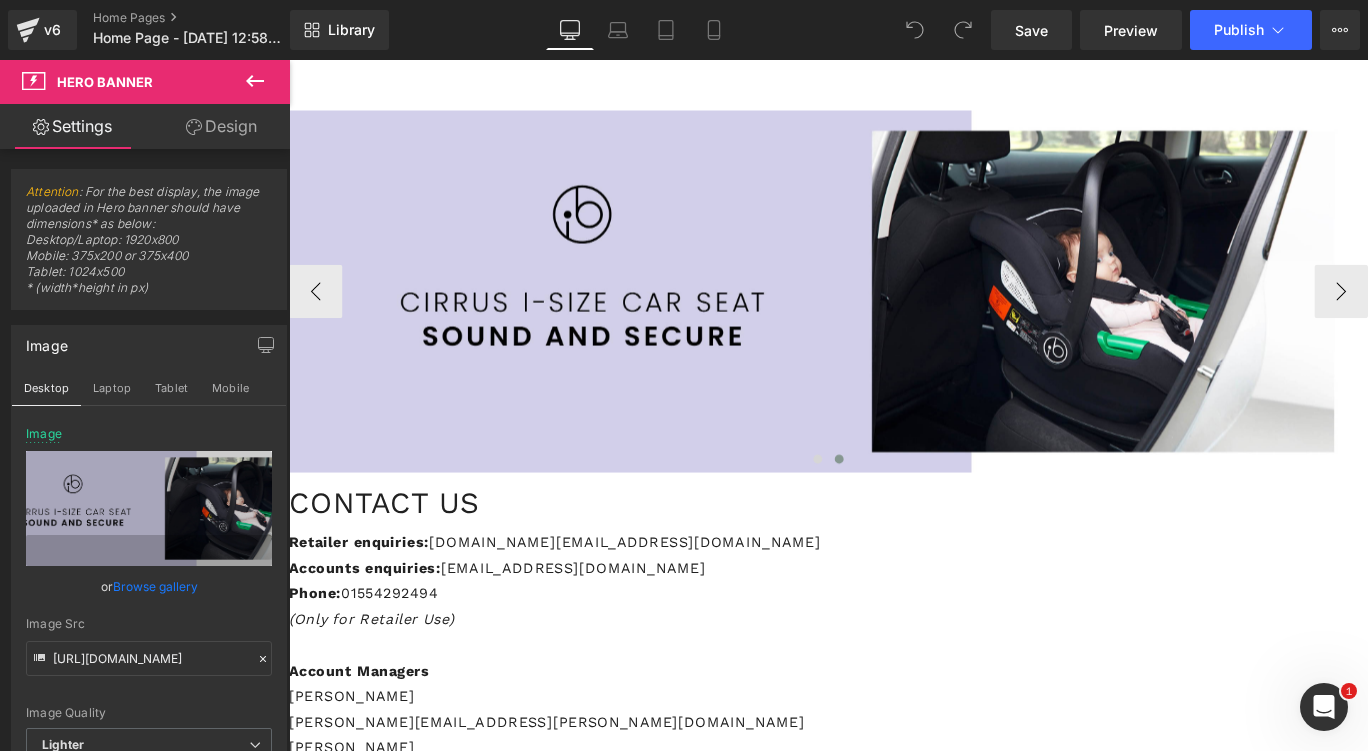 scroll, scrollTop: 126, scrollLeft: 0, axis: vertical 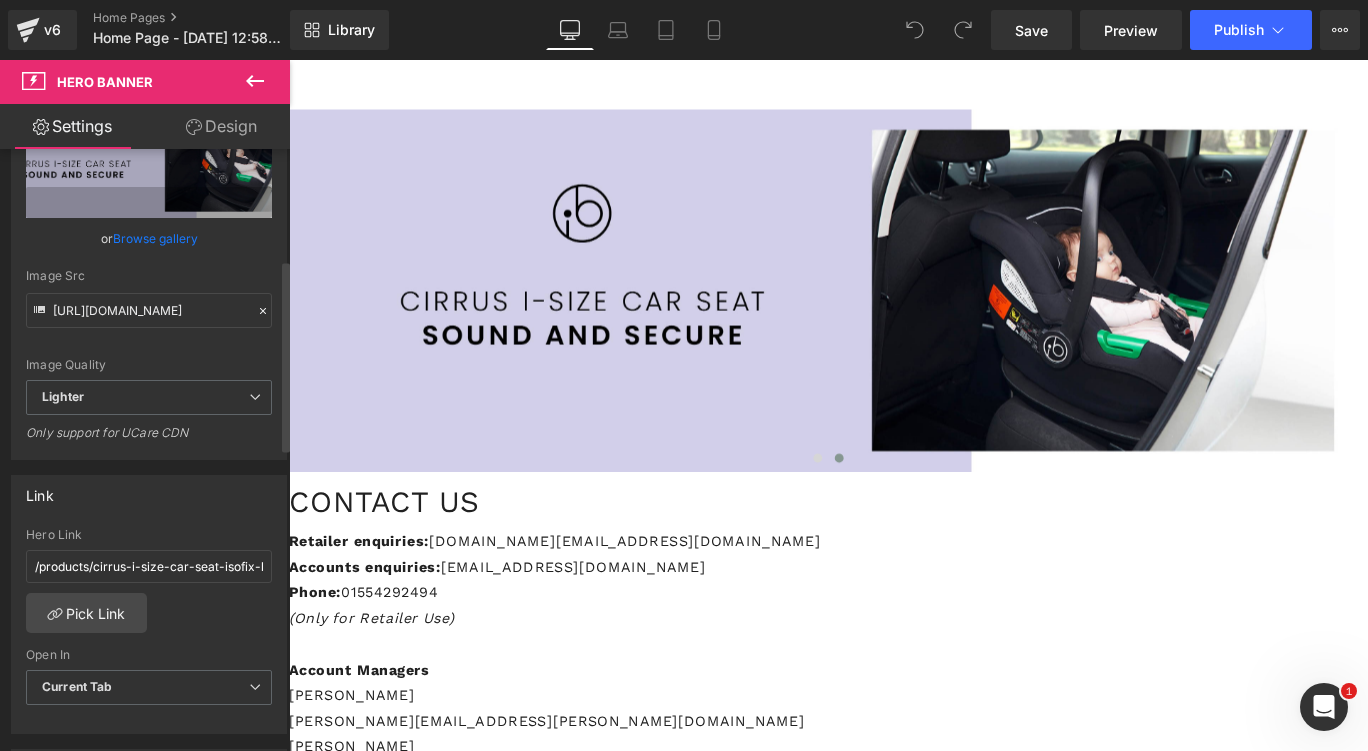 click on "Browse gallery" at bounding box center (155, 238) 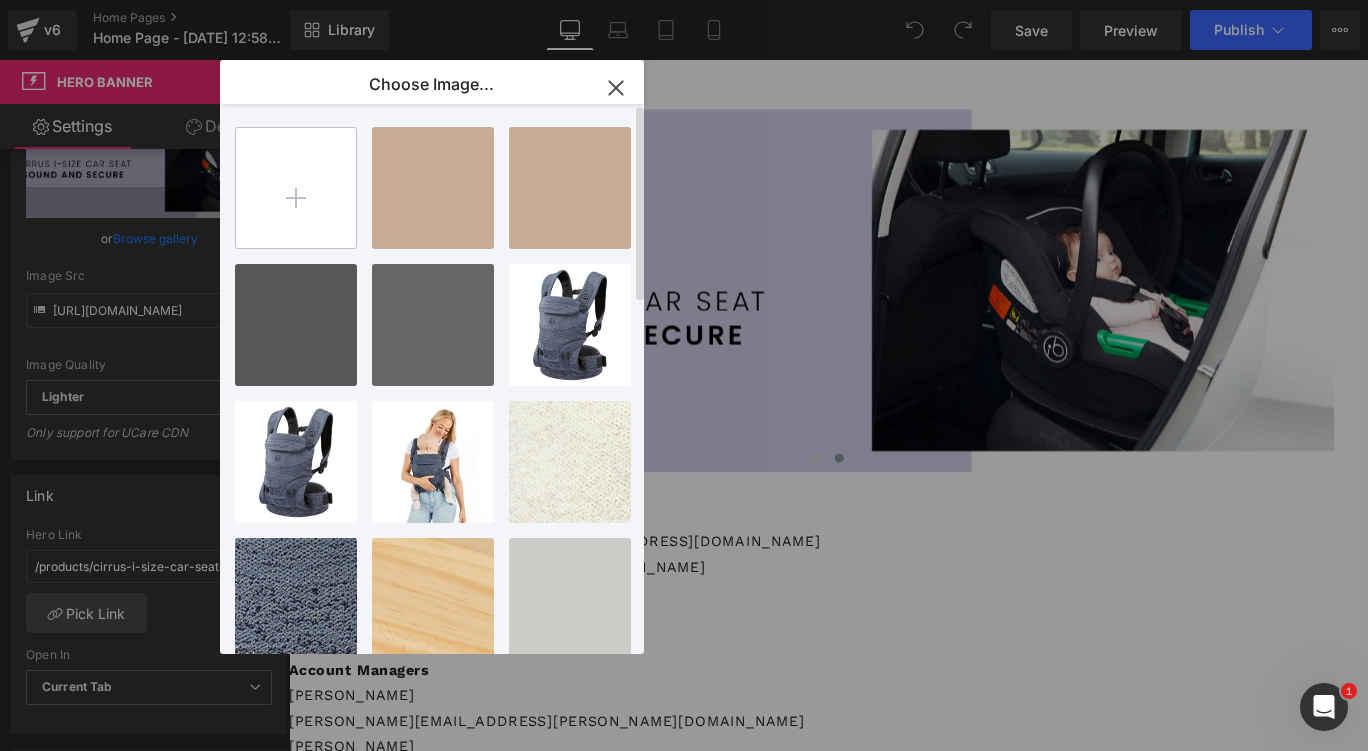 click at bounding box center (296, 188) 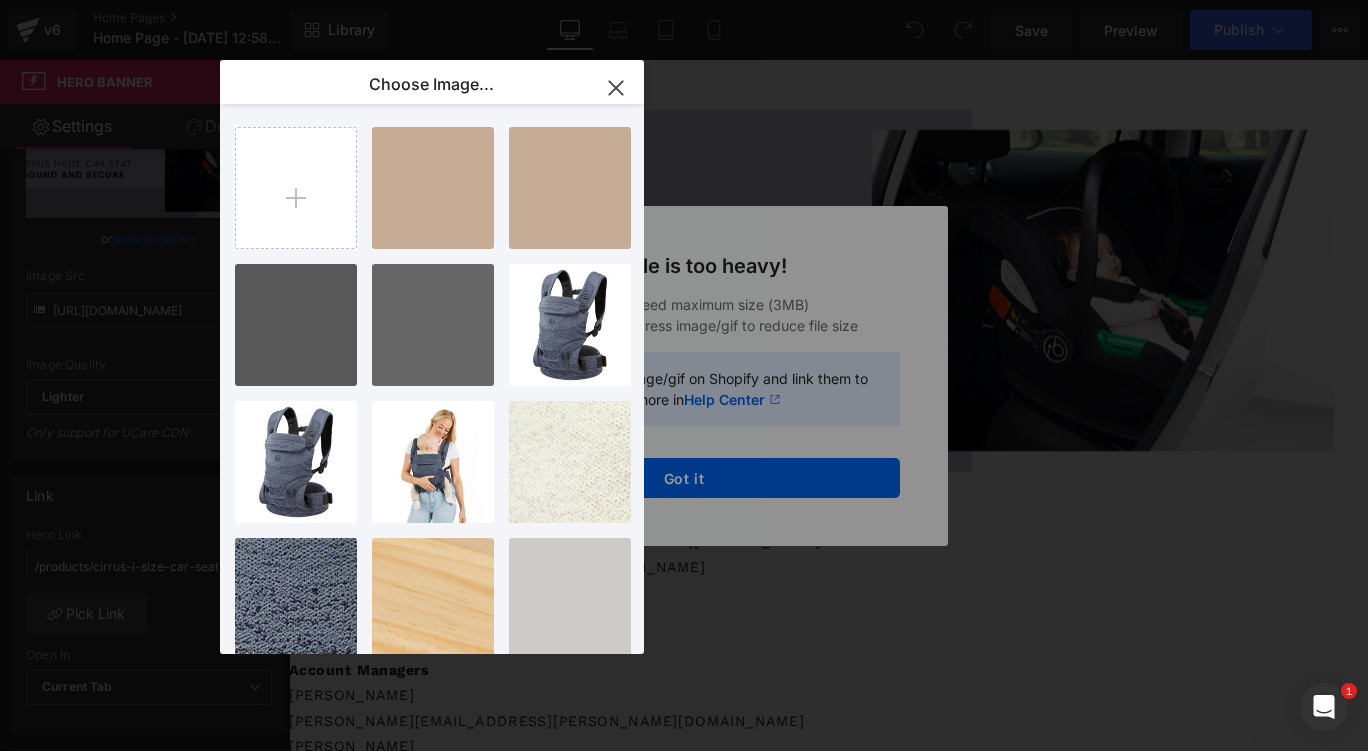 click 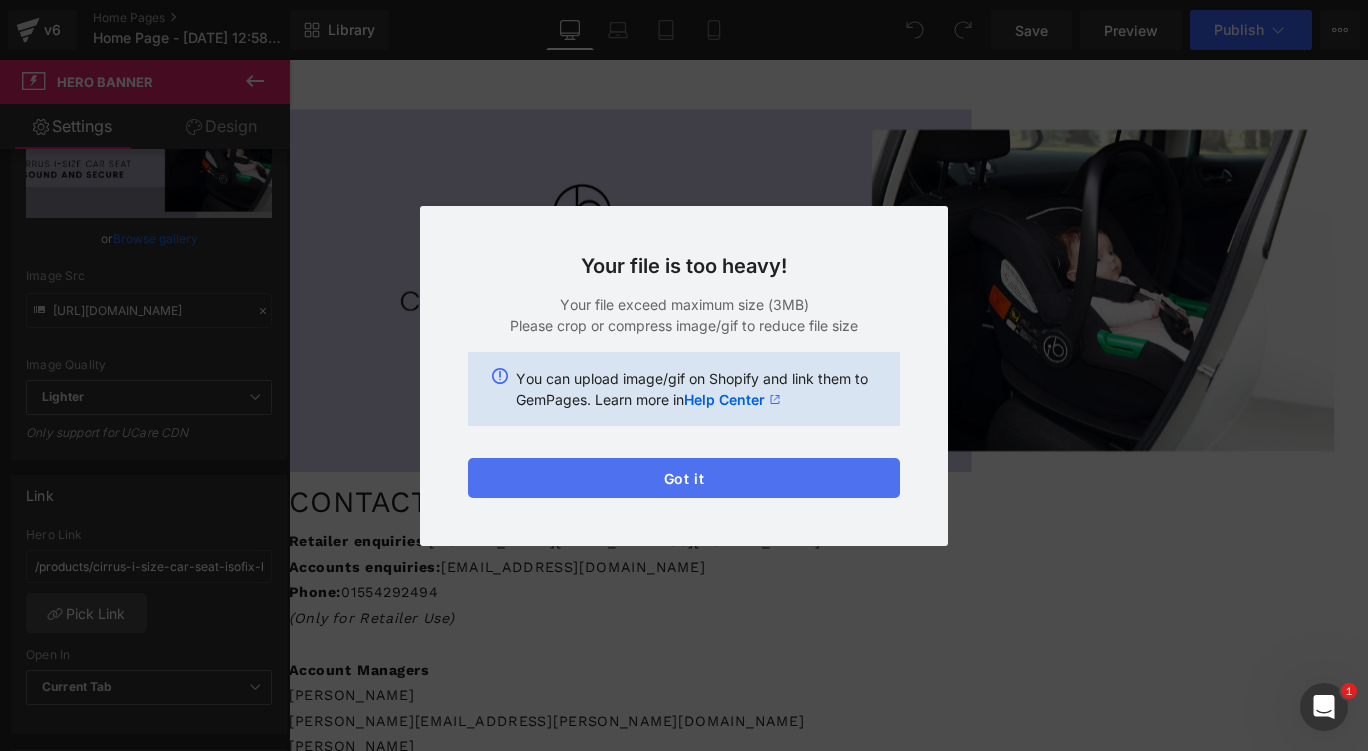 click on "Got it" at bounding box center (684, 478) 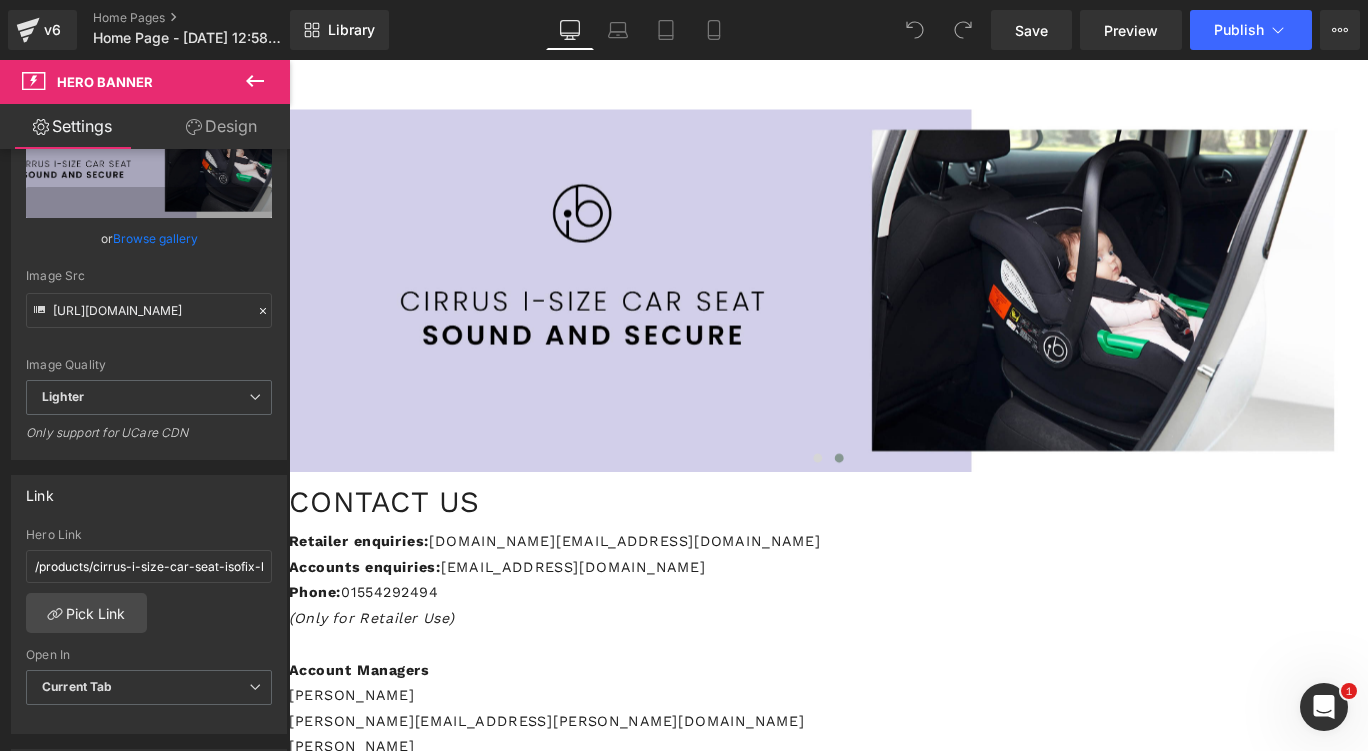 scroll, scrollTop: 0, scrollLeft: 0, axis: both 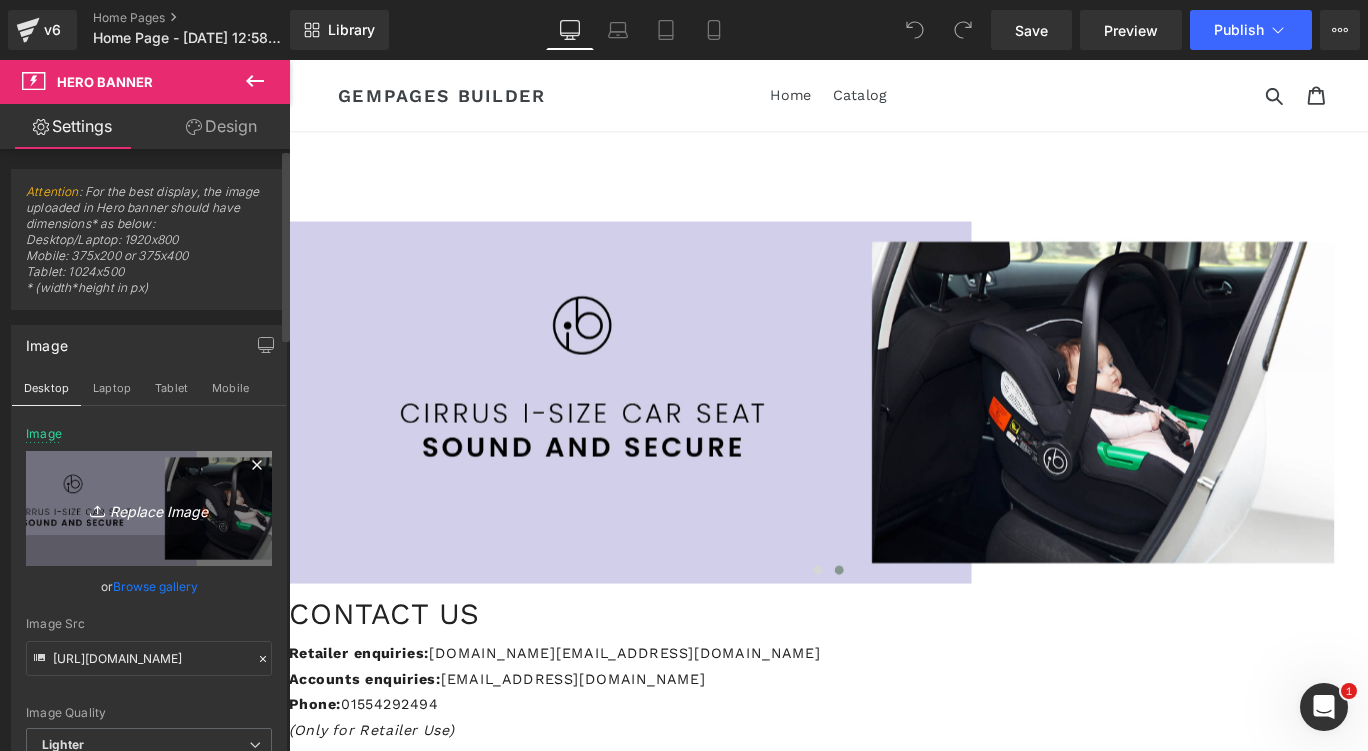 click on "Replace Image" at bounding box center (149, 508) 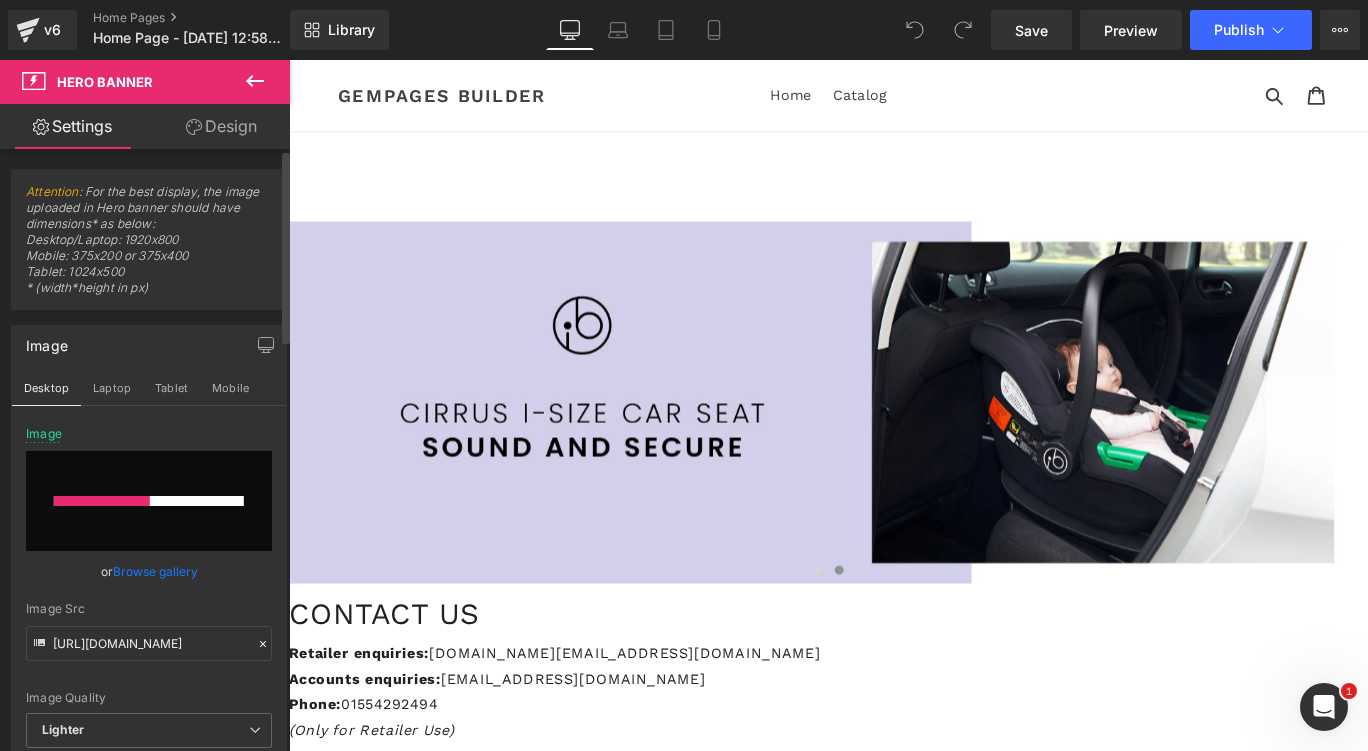 type 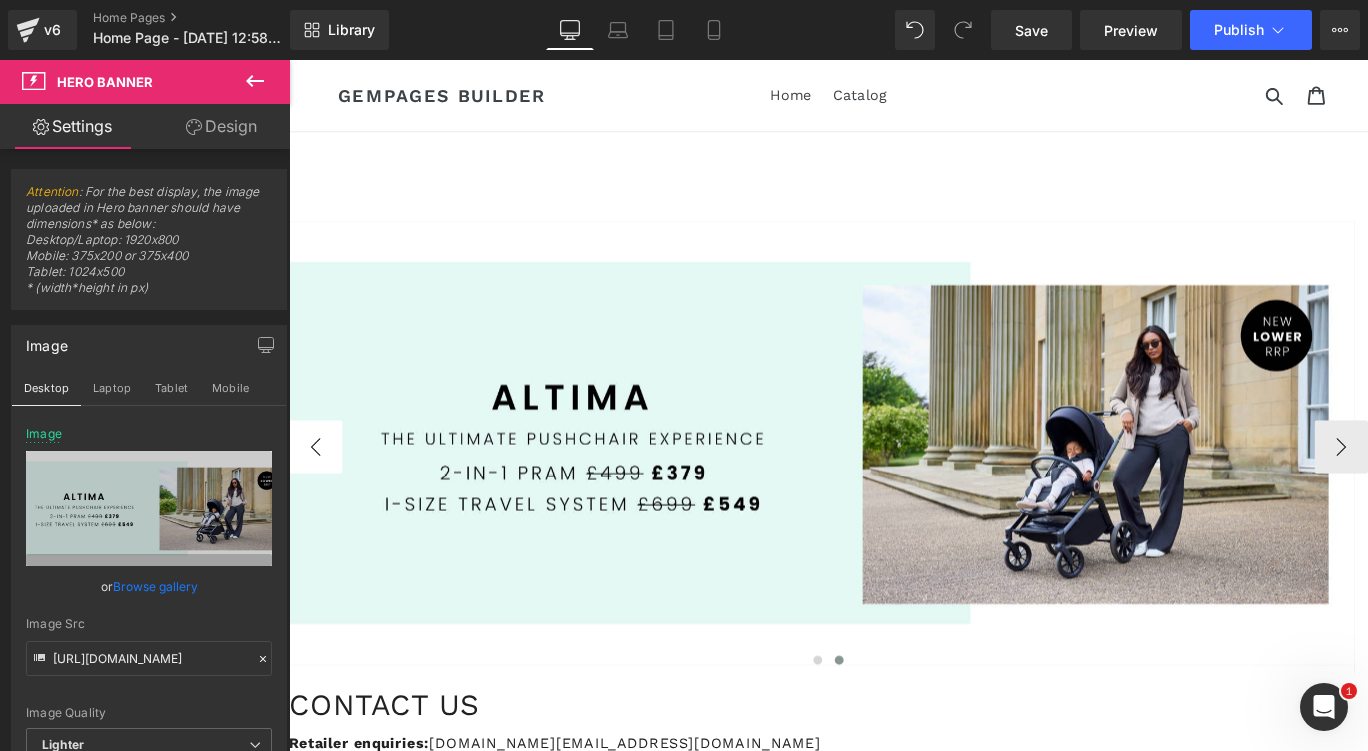 click on "‹" at bounding box center [319, 494] 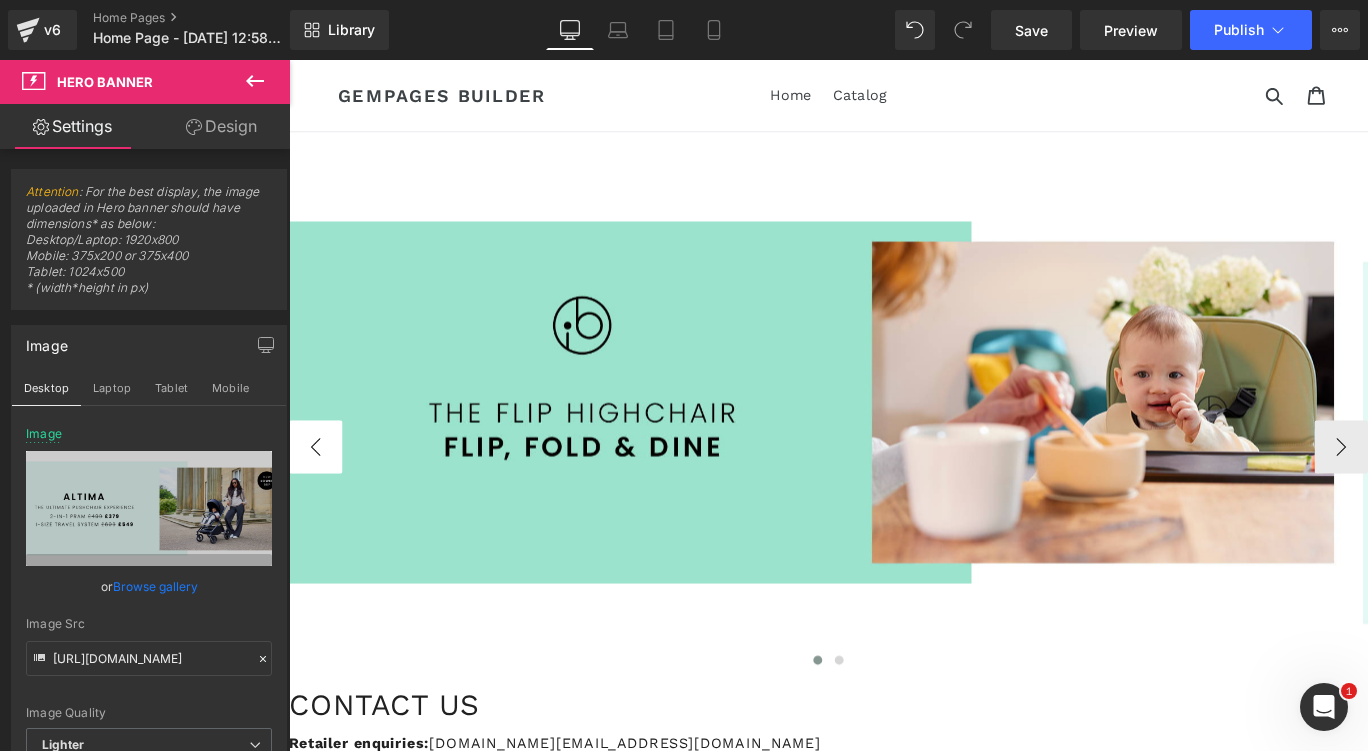 click on "‹" at bounding box center [319, 494] 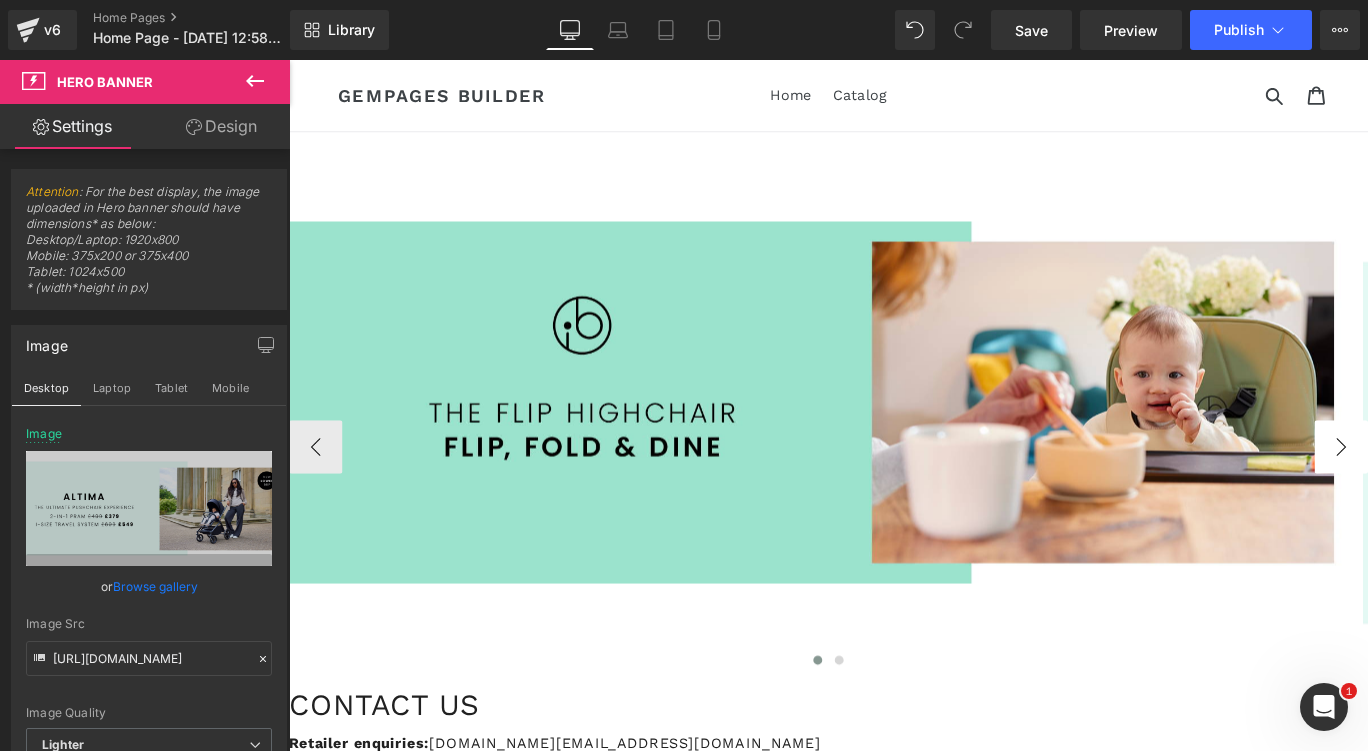 click on "›" at bounding box center (1469, 494) 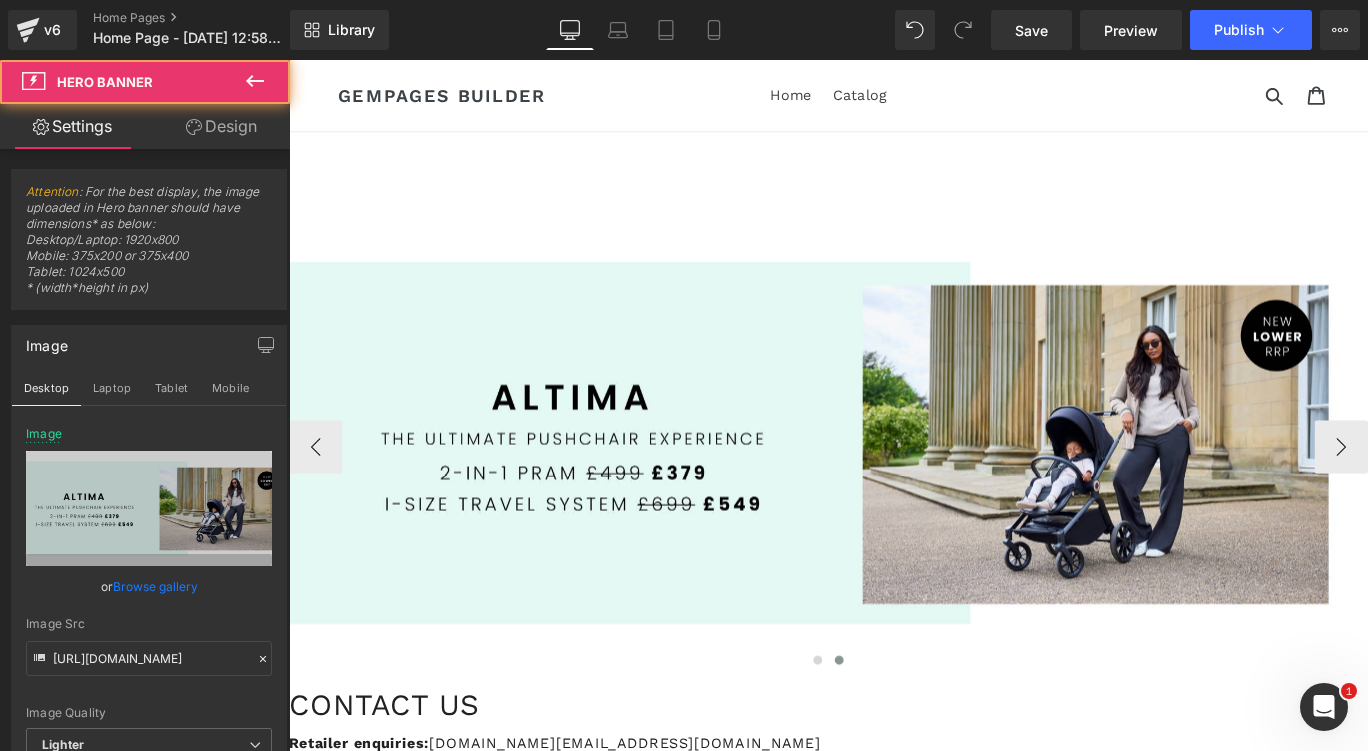 click at bounding box center (886, 495) 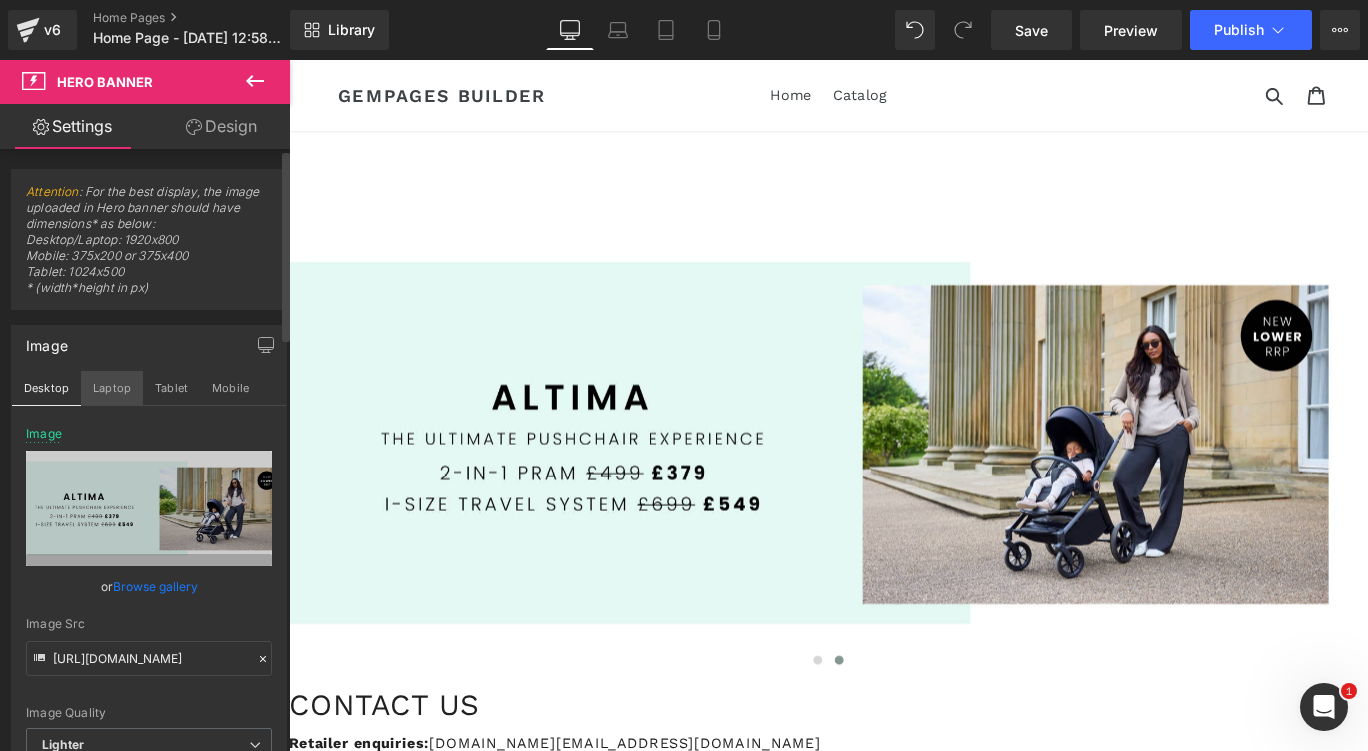 click on "Laptop" at bounding box center [112, 388] 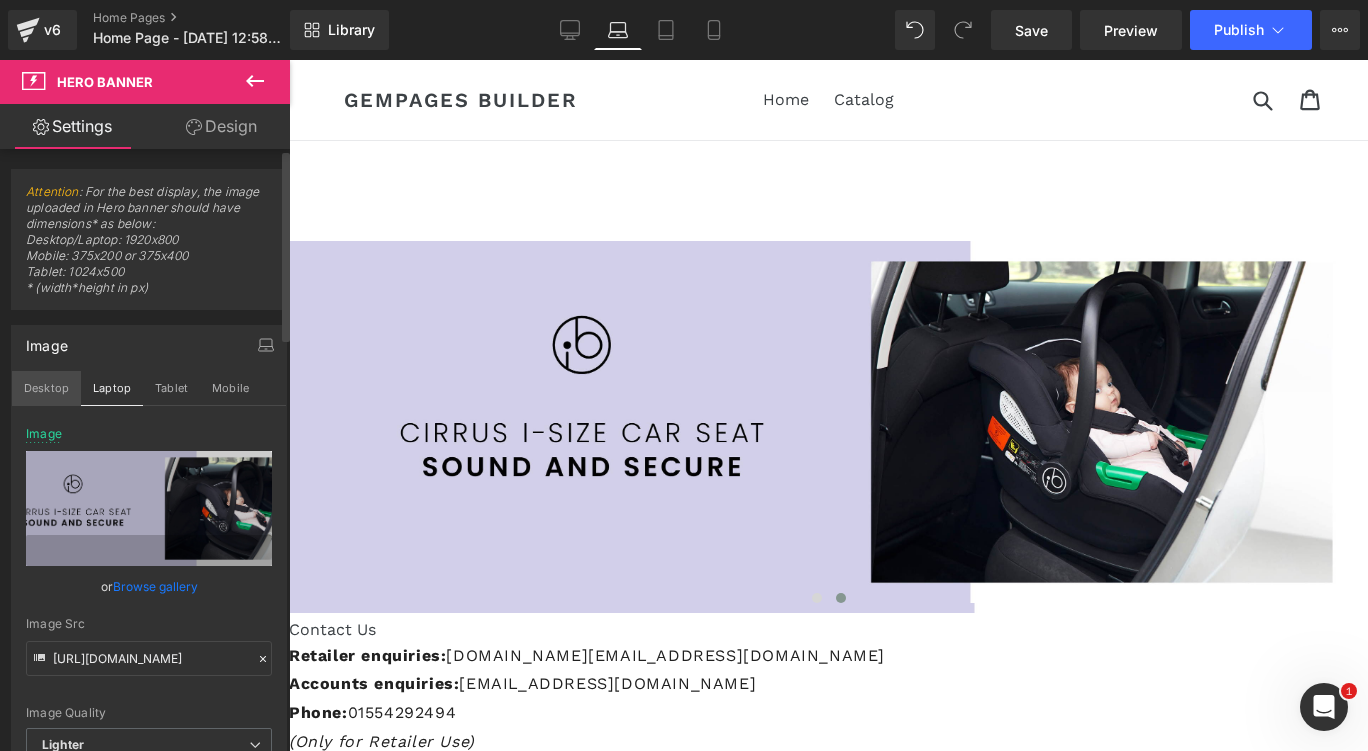 click on "Desktop" at bounding box center [46, 388] 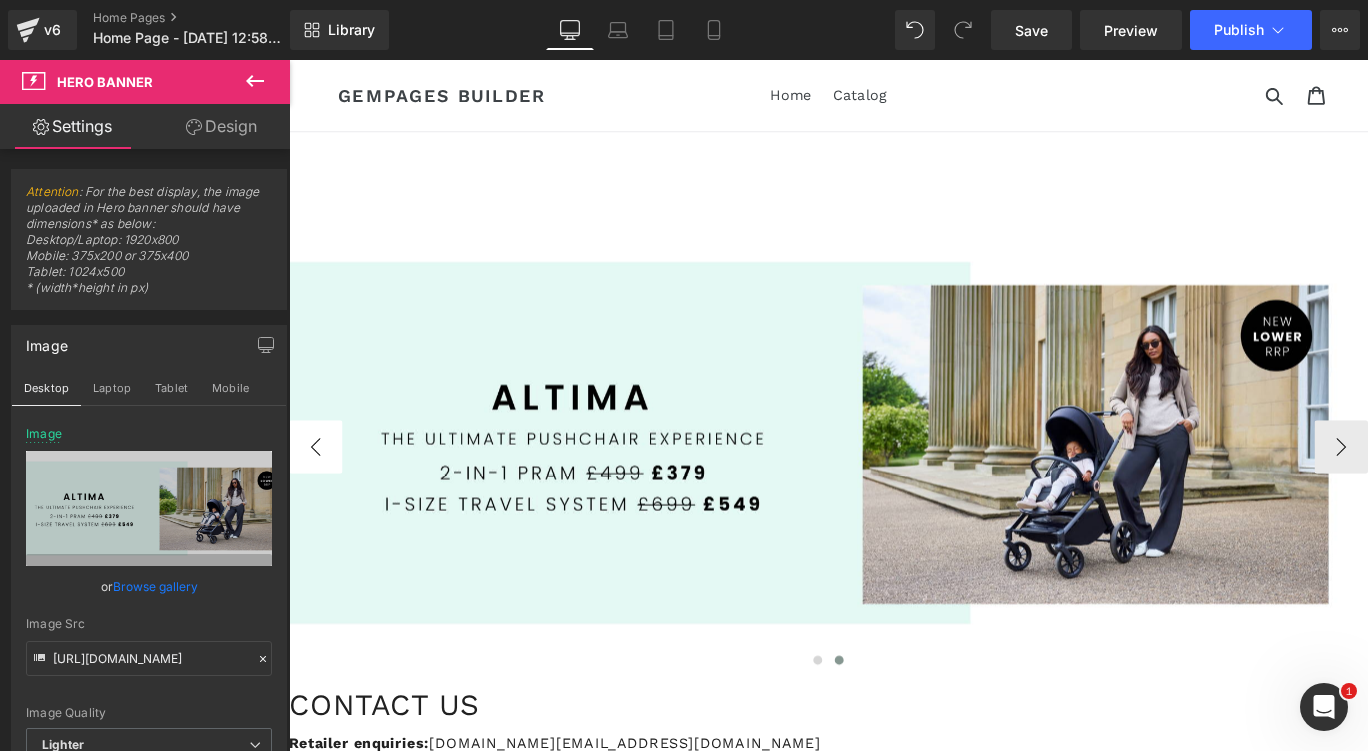 click on "‹" at bounding box center (319, 494) 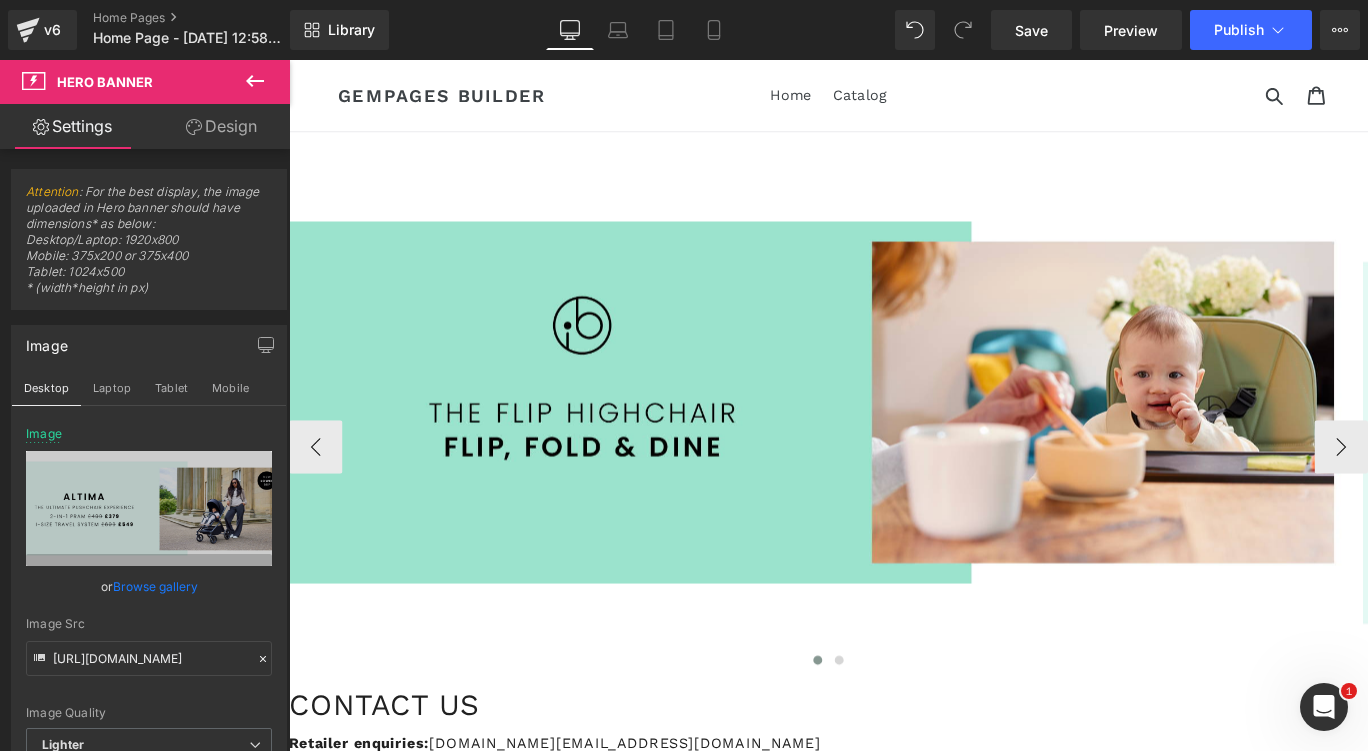 click at bounding box center [886, 444] 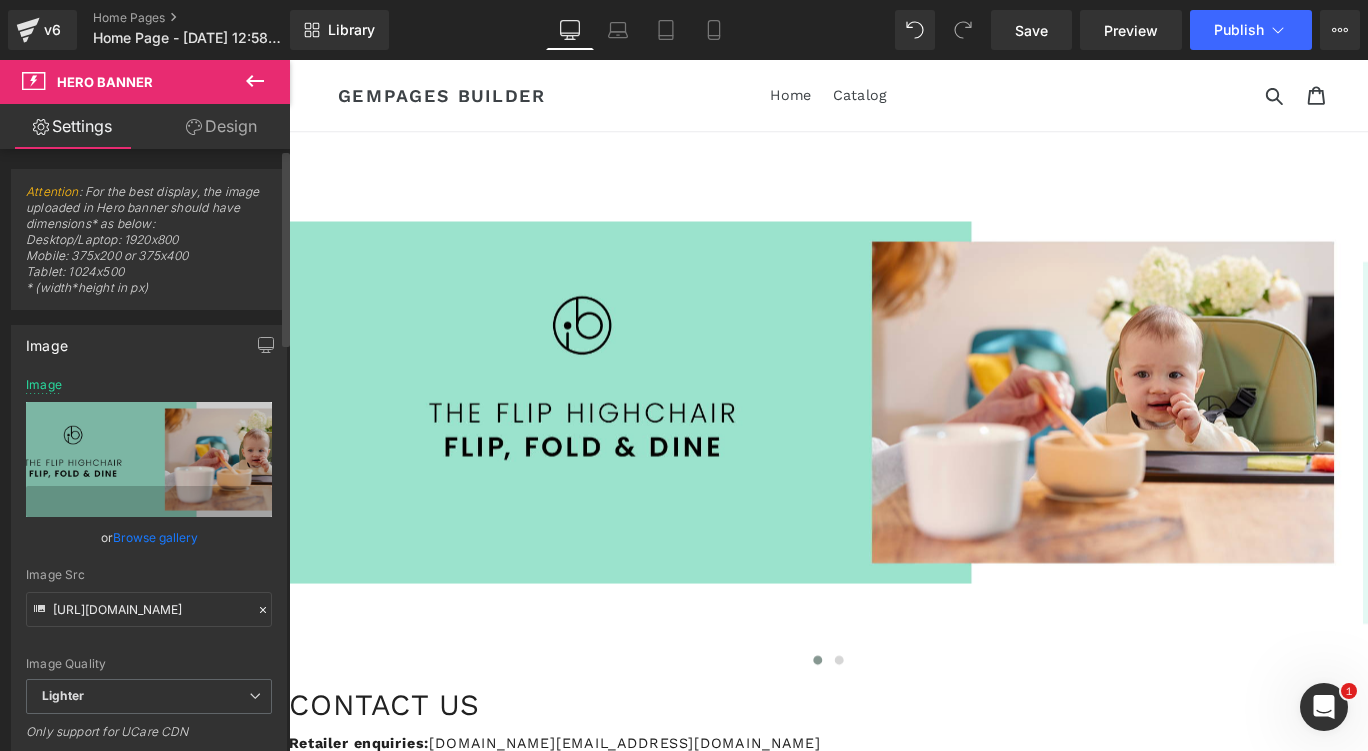 click on "Browse gallery" at bounding box center [155, 537] 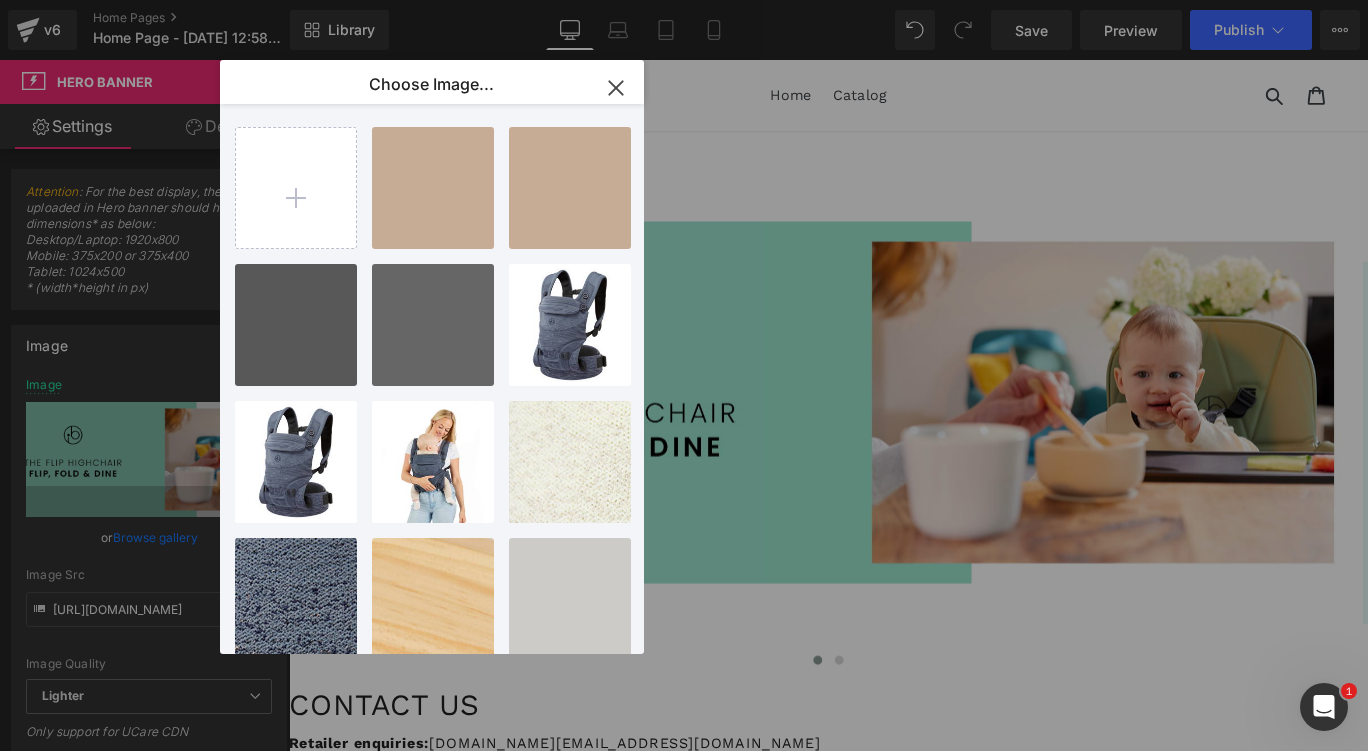 click at bounding box center [616, 88] 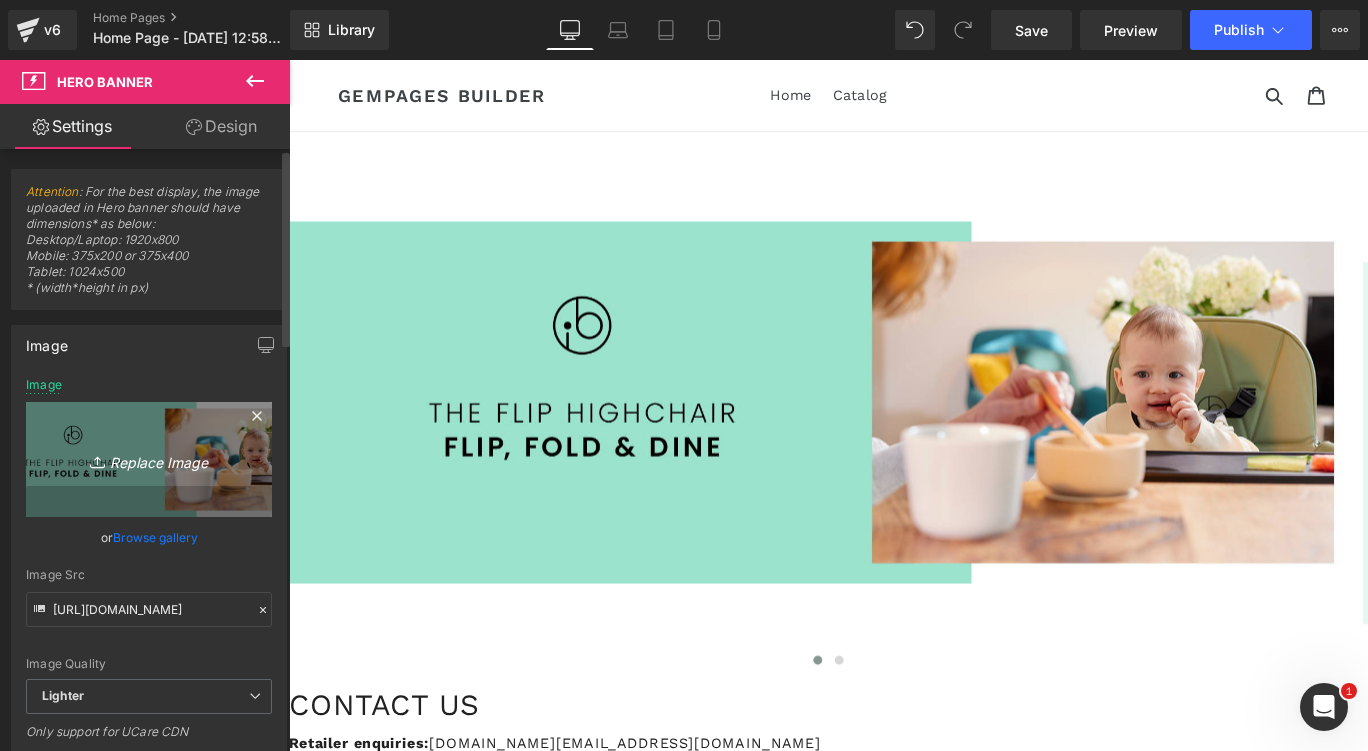 click on "Replace Image" at bounding box center [149, 459] 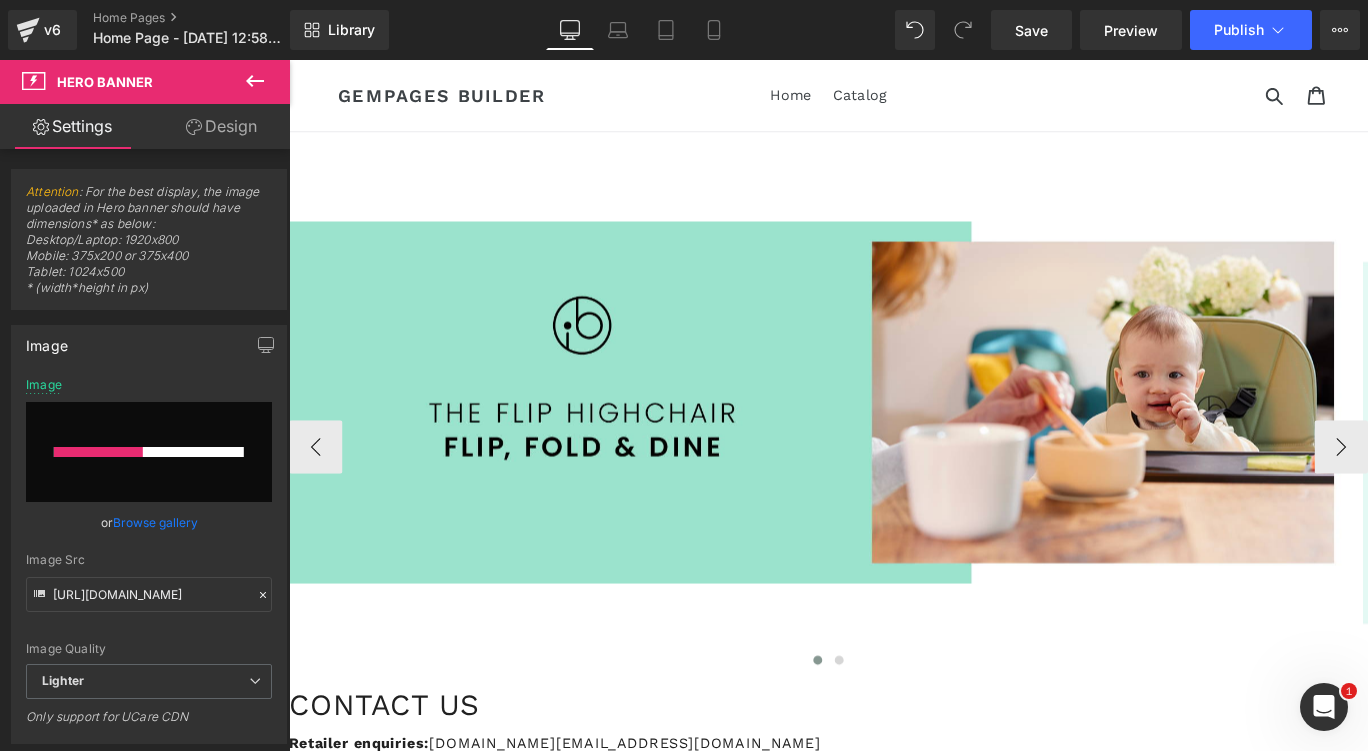 type 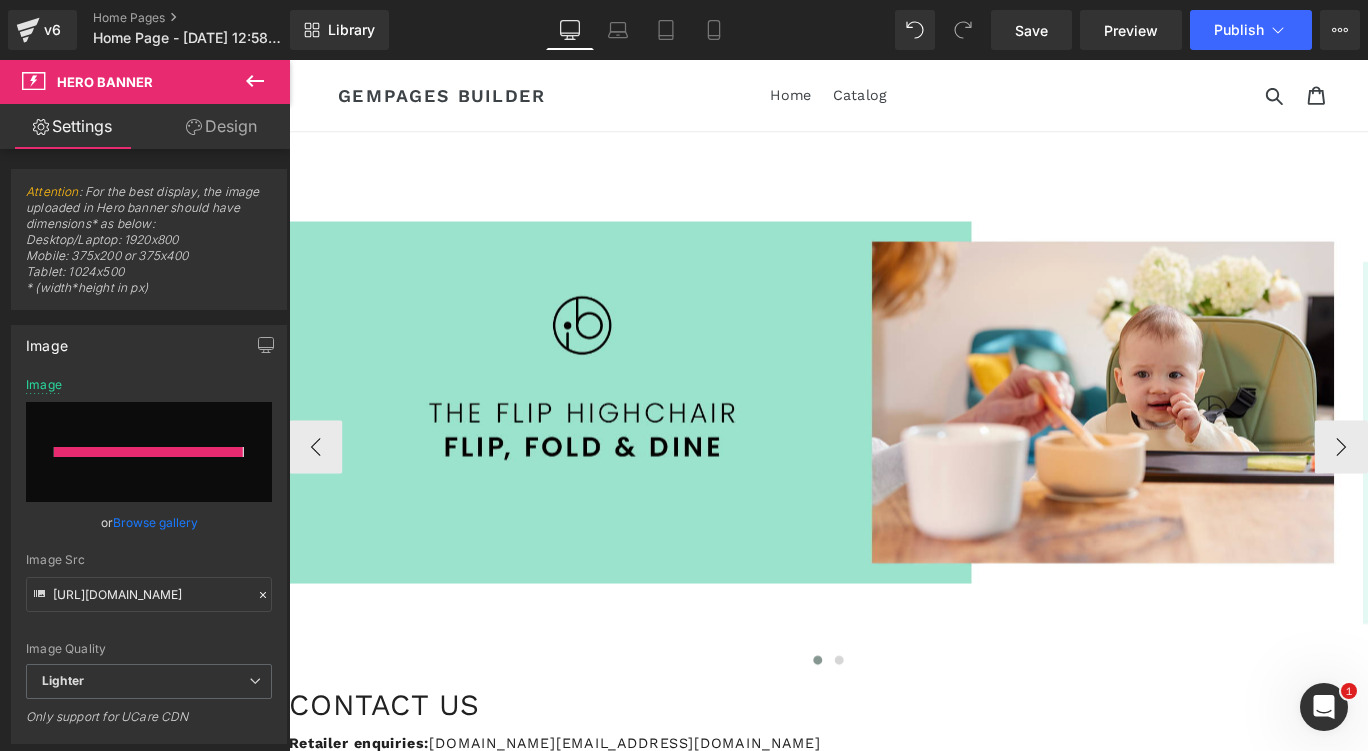 type on "[URL][DOMAIN_NAME]" 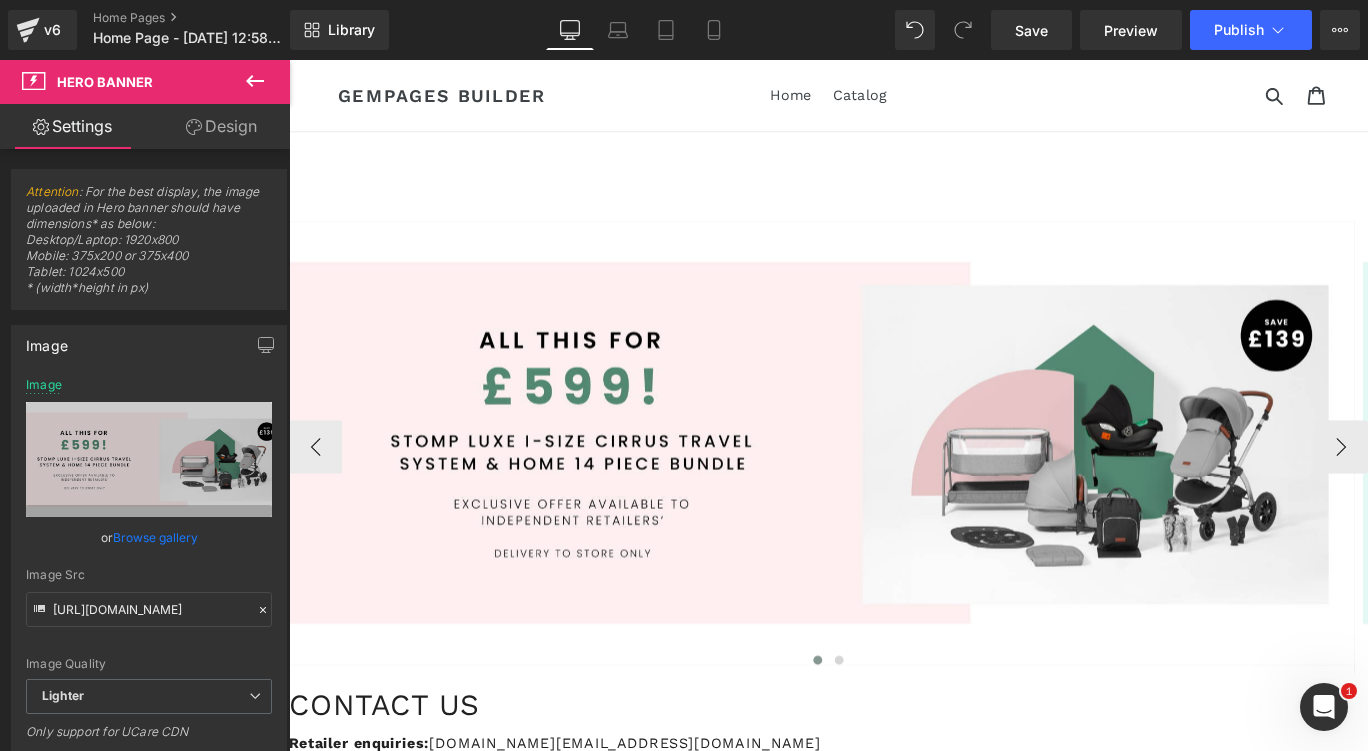 click on "Home
Catalog" at bounding box center [894, 100] 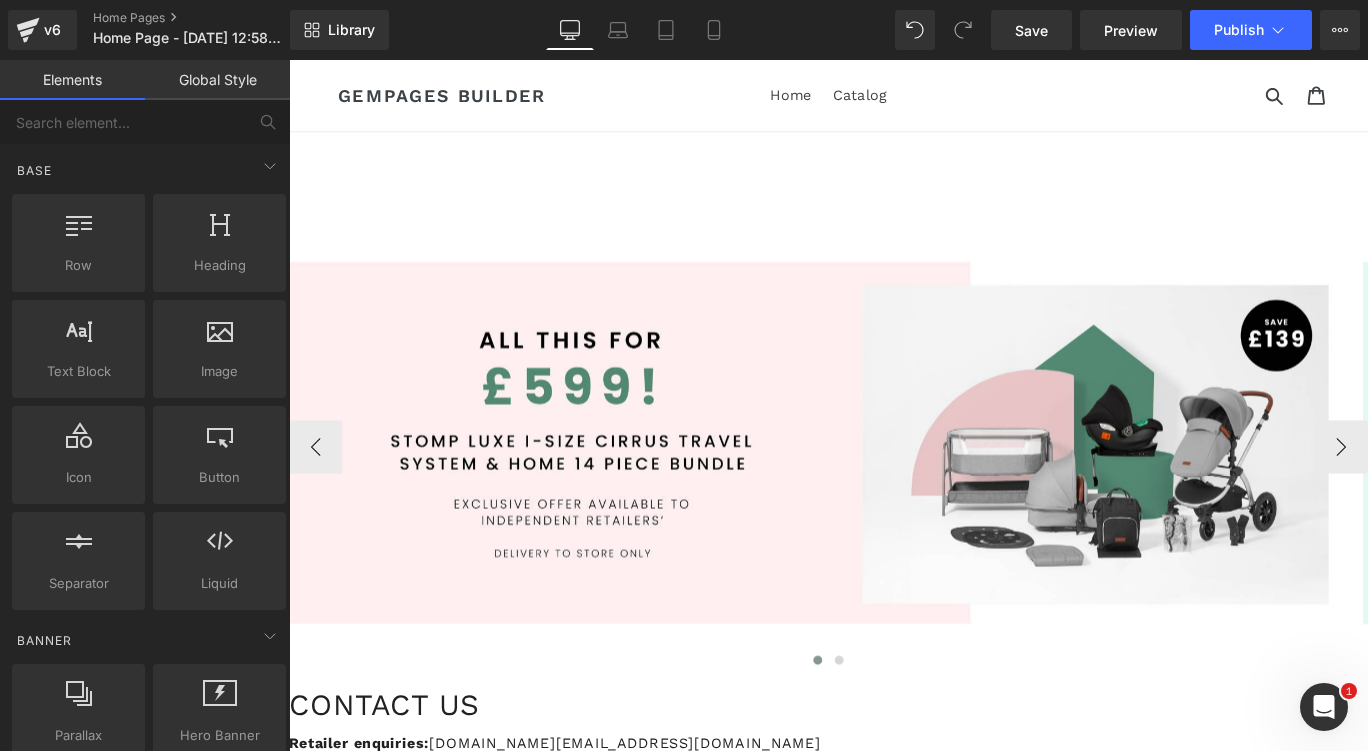 click at bounding box center [289, 494] 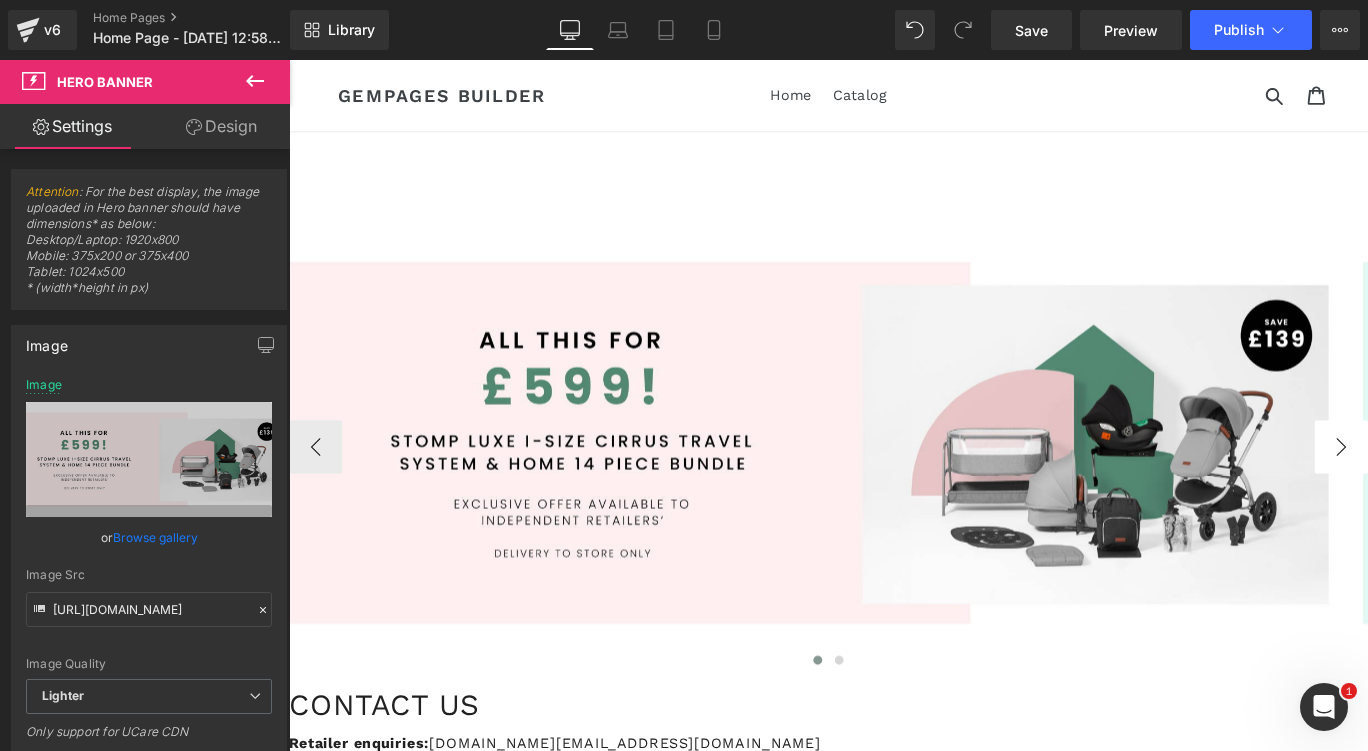 click on "›" at bounding box center (1469, 494) 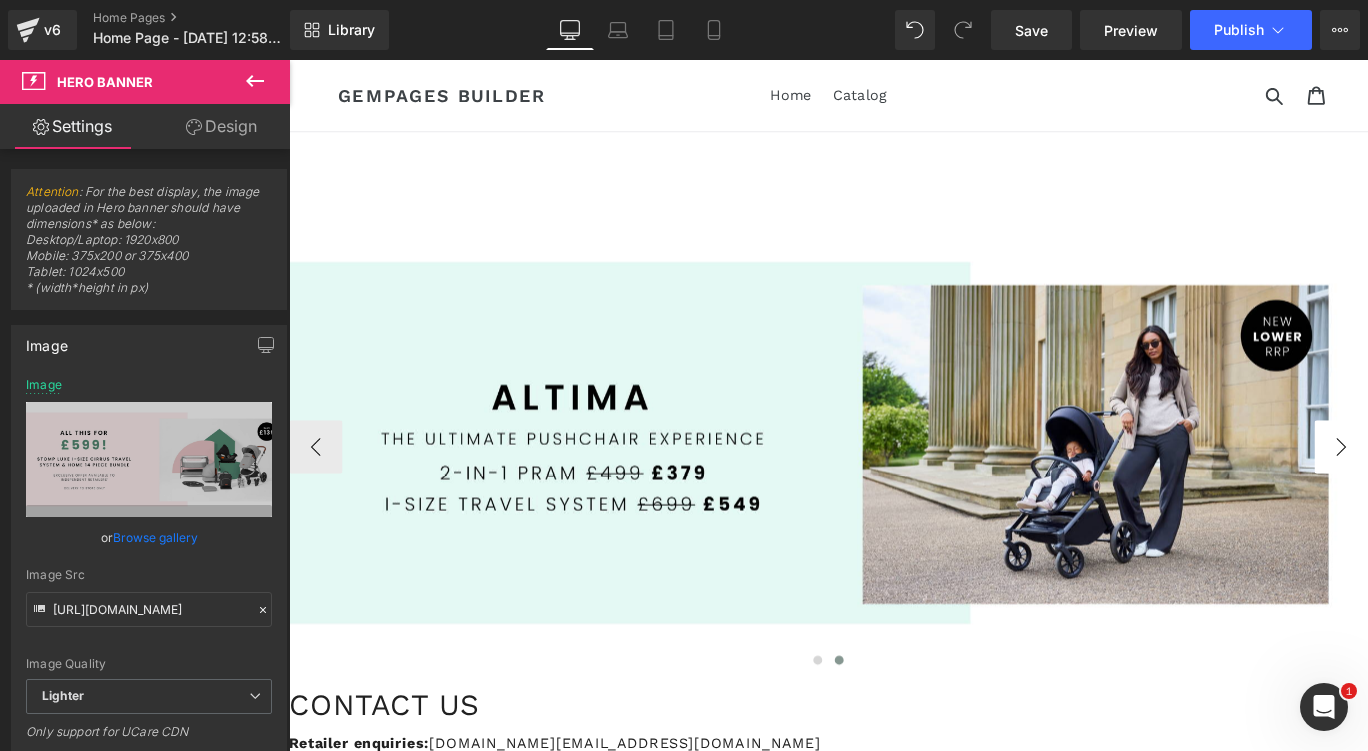 click on "›" at bounding box center (1469, 494) 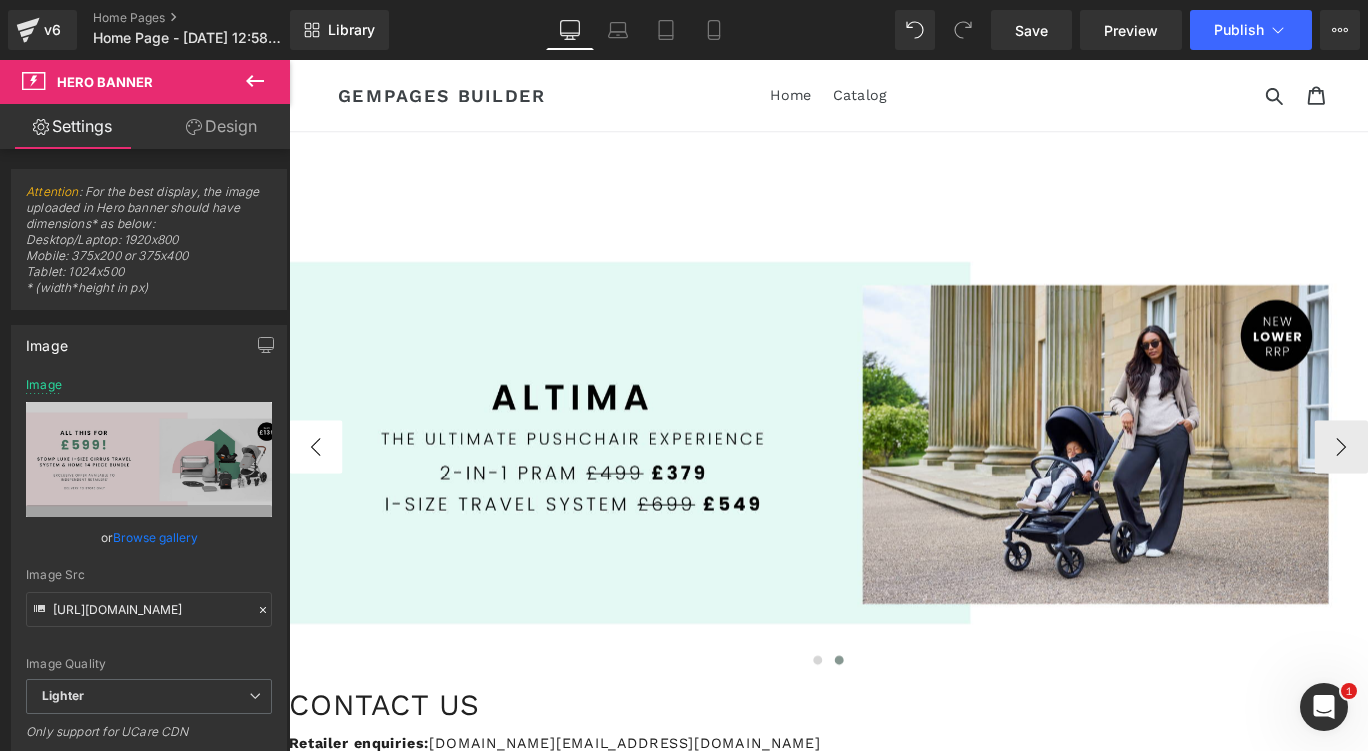 click on "‹" at bounding box center [319, 494] 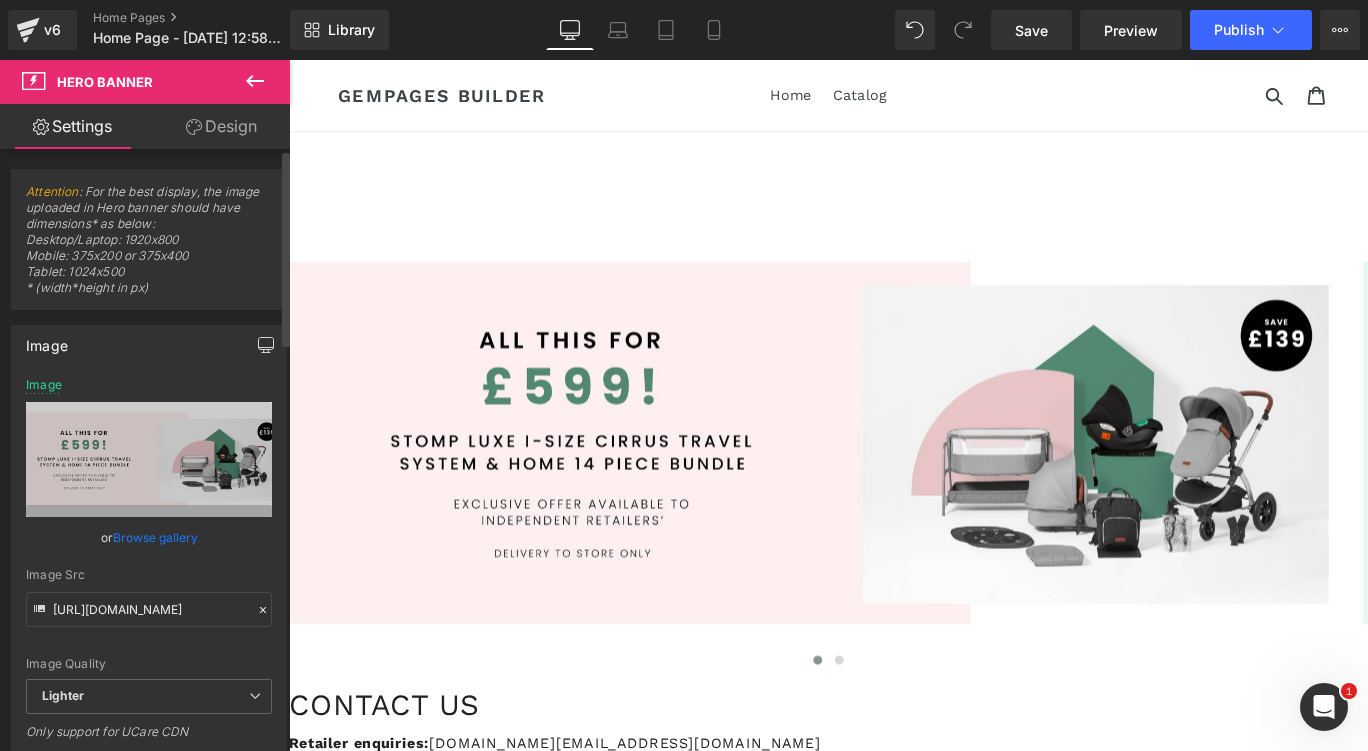 click 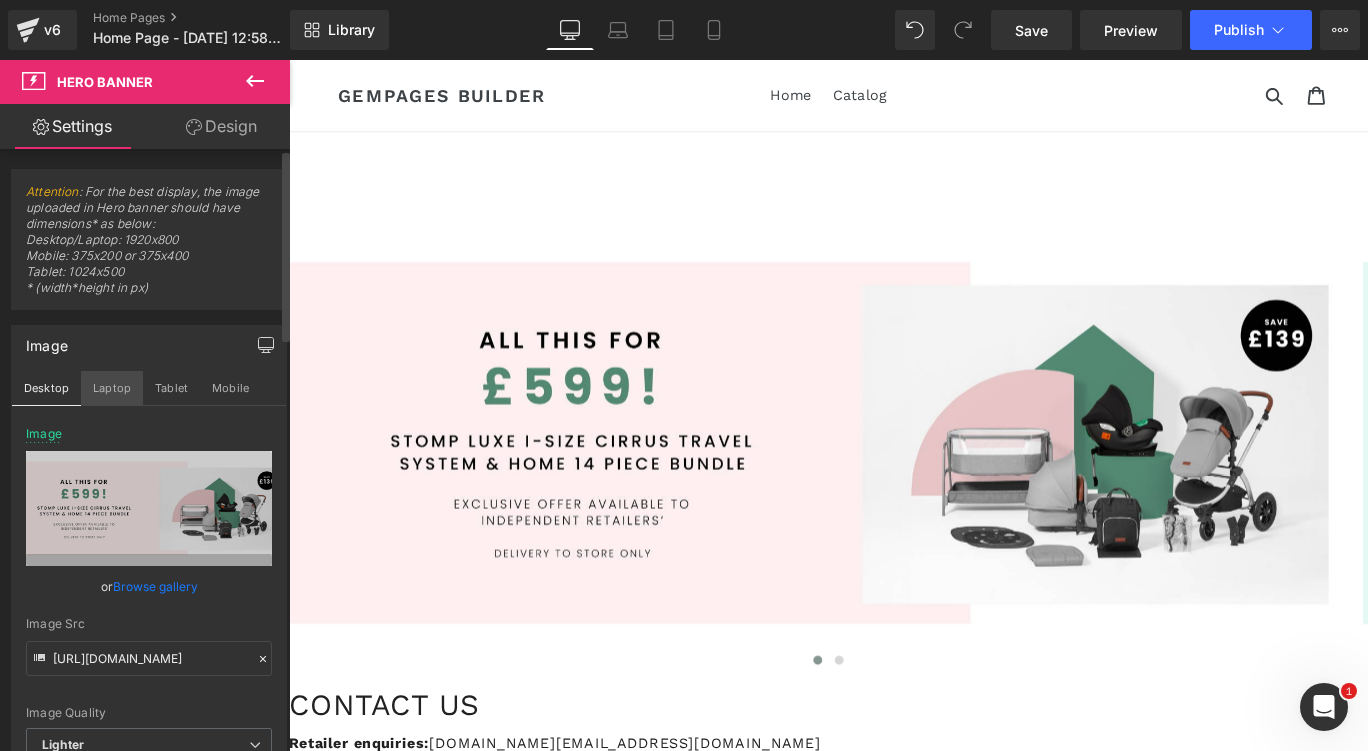 click on "Laptop" at bounding box center [112, 388] 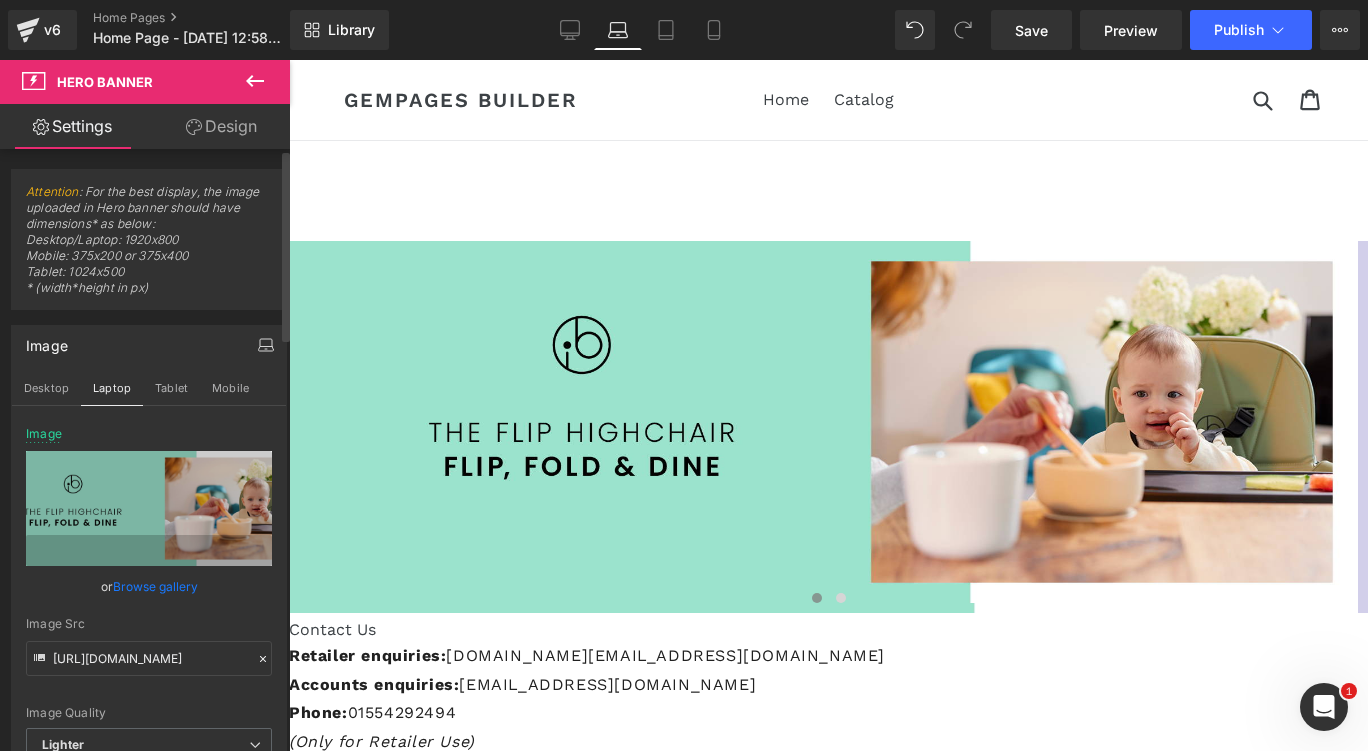 click on "Browse gallery" at bounding box center [155, 586] 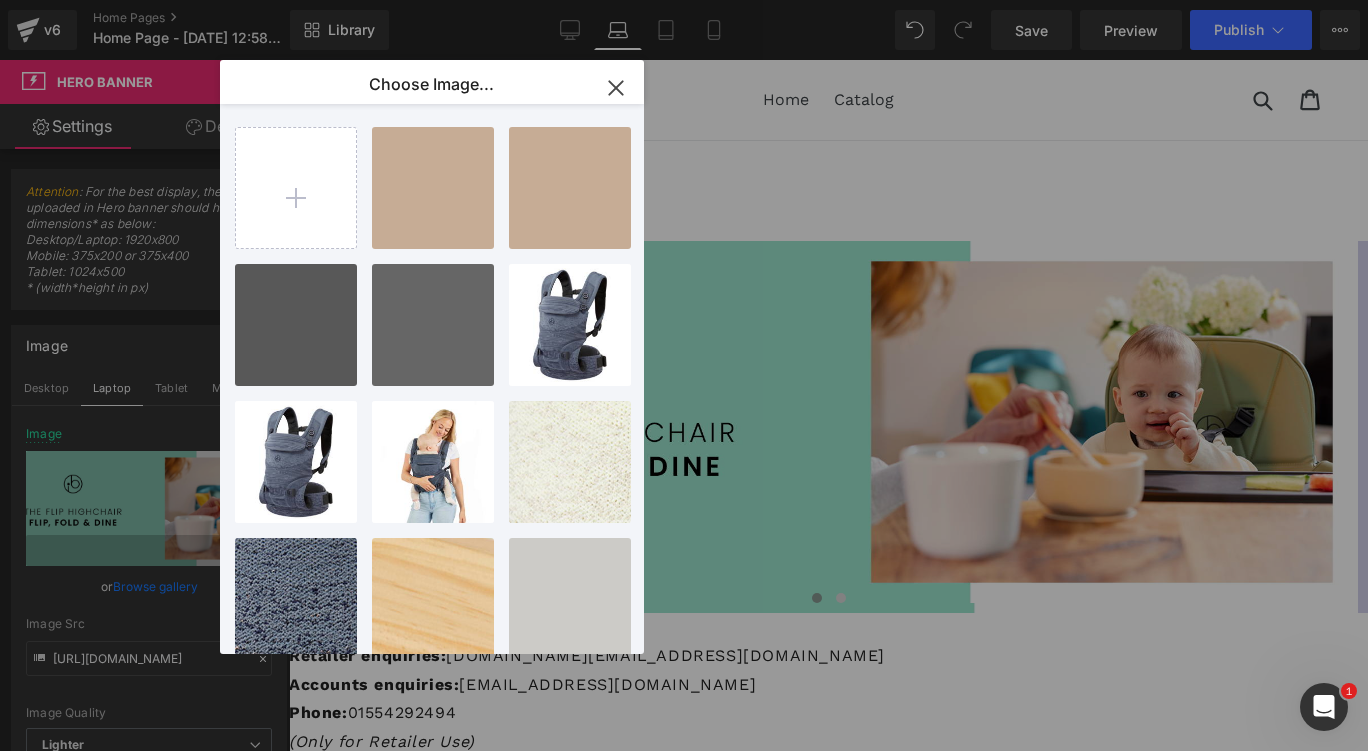 drag, startPoint x: 615, startPoint y: 95, endPoint x: 246, endPoint y: 98, distance: 369.0122 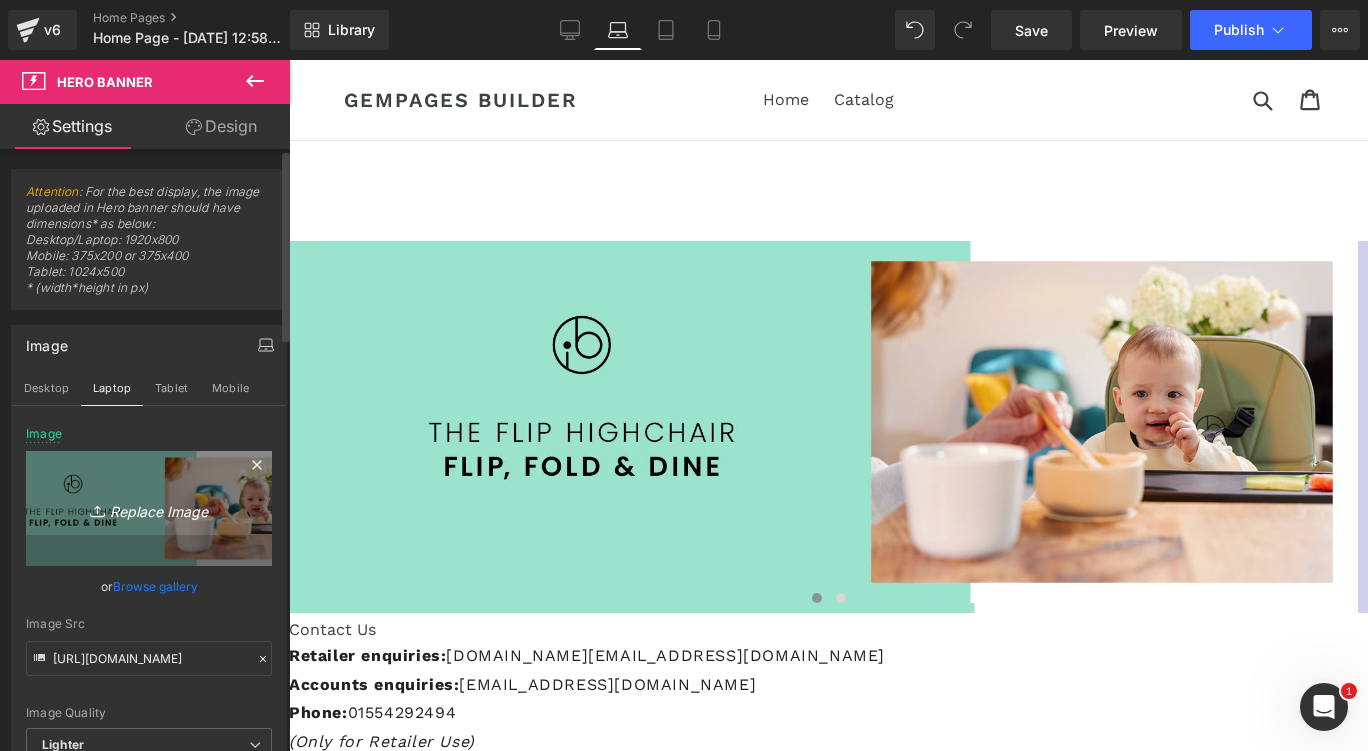 click on "Replace Image" at bounding box center (149, 508) 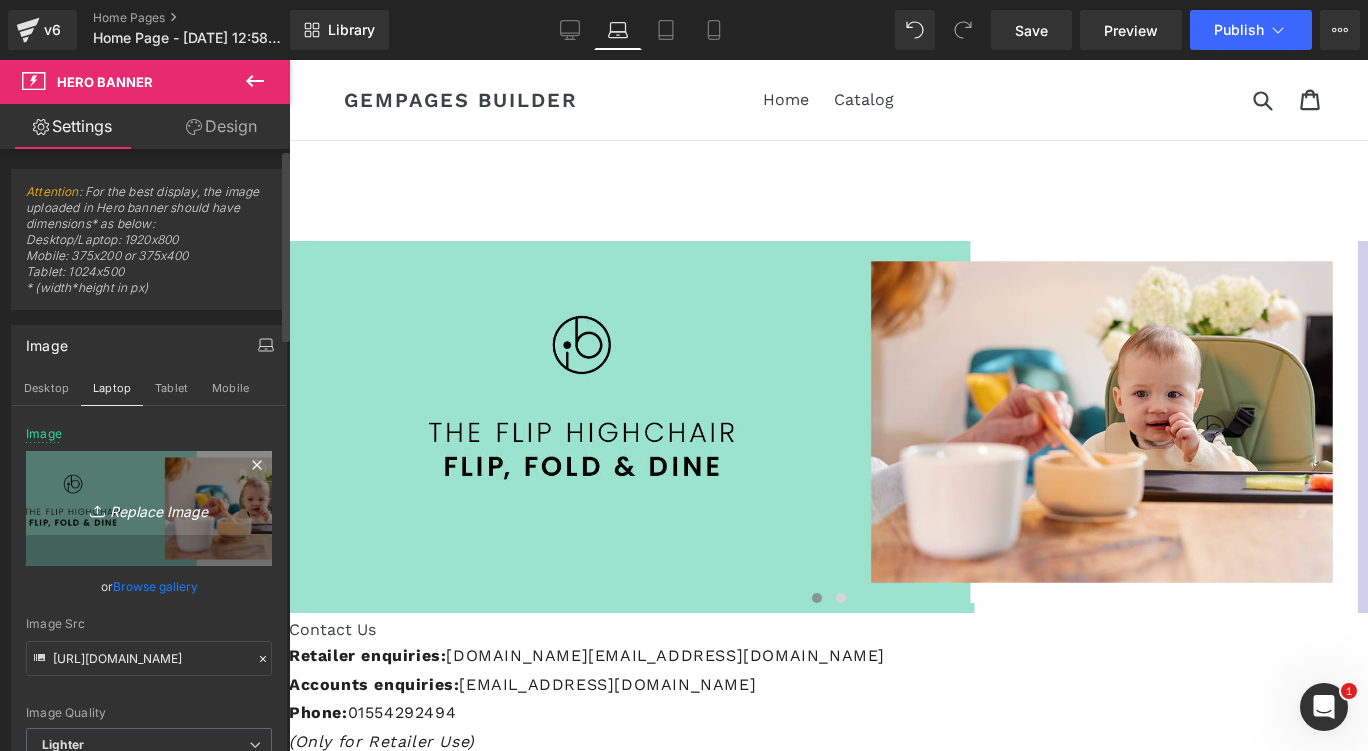 type on "C:\fakepath\Untitled design (17).png" 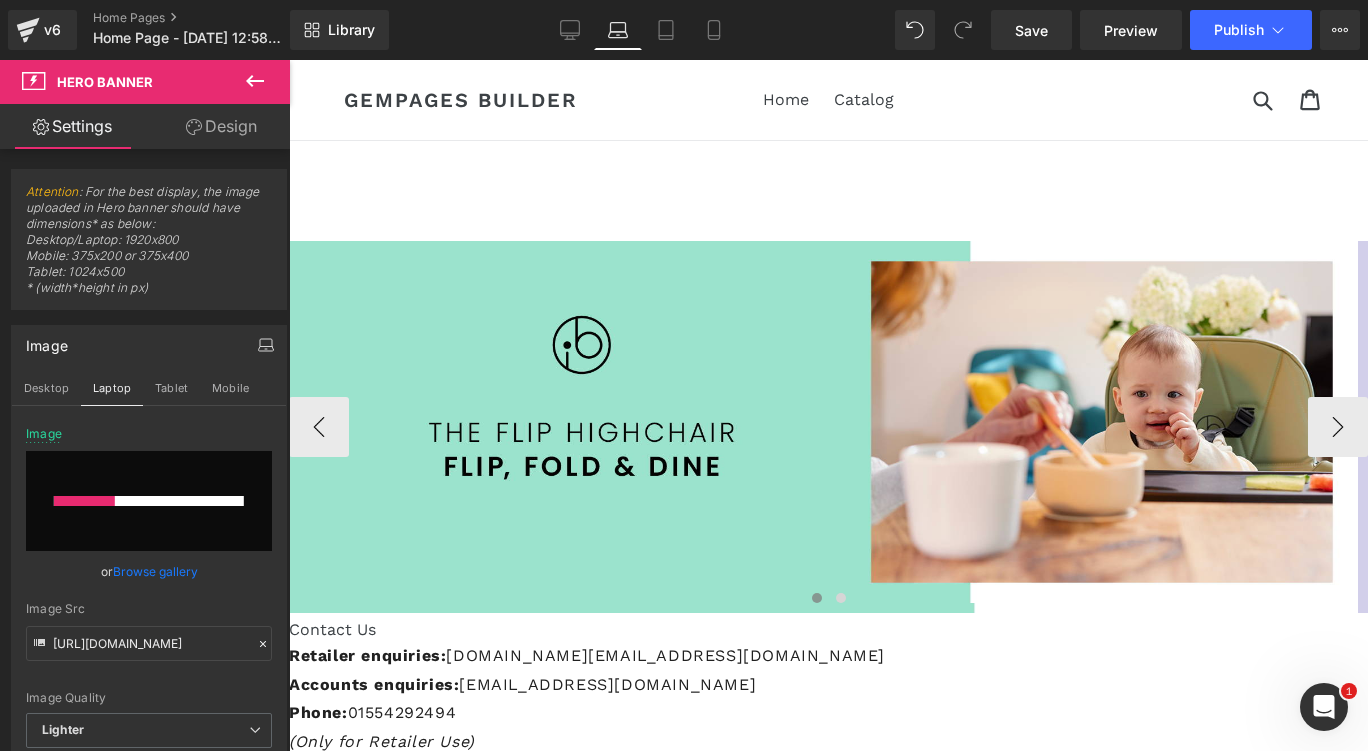 type 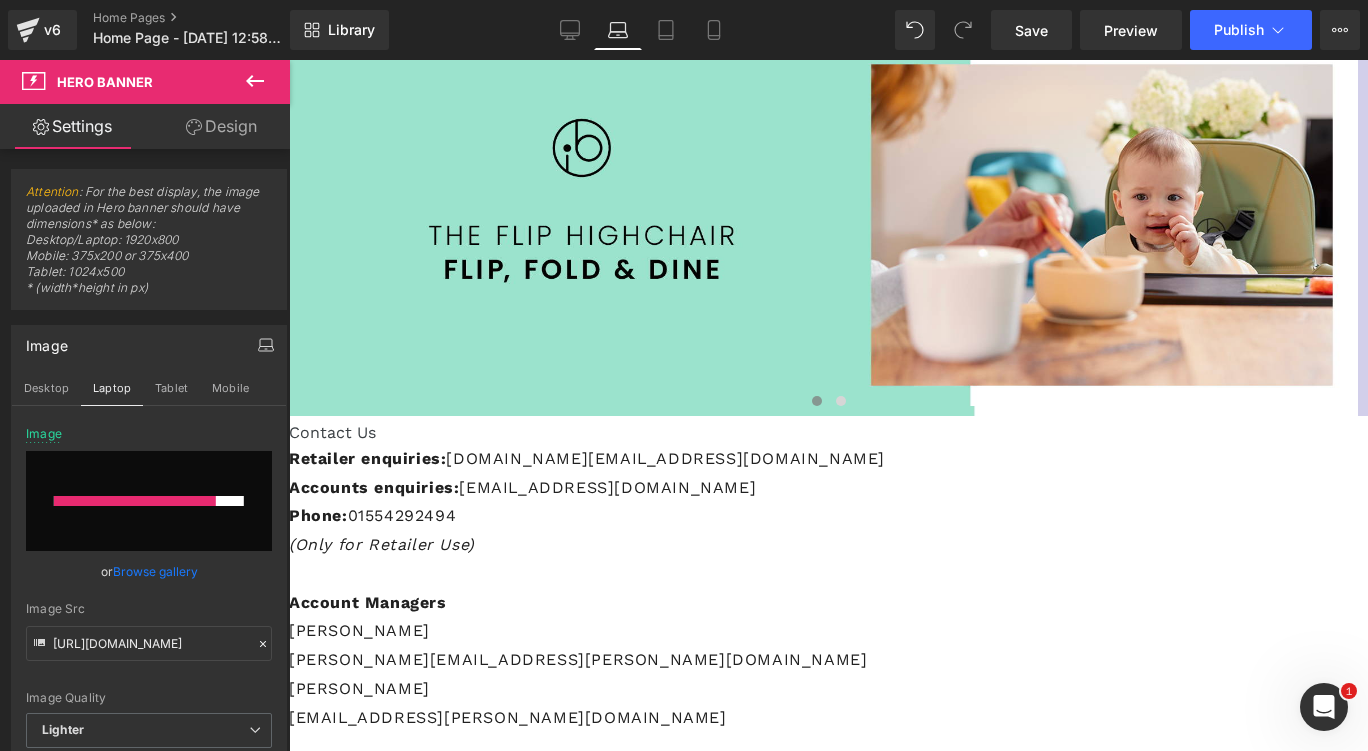 scroll, scrollTop: 0, scrollLeft: 0, axis: both 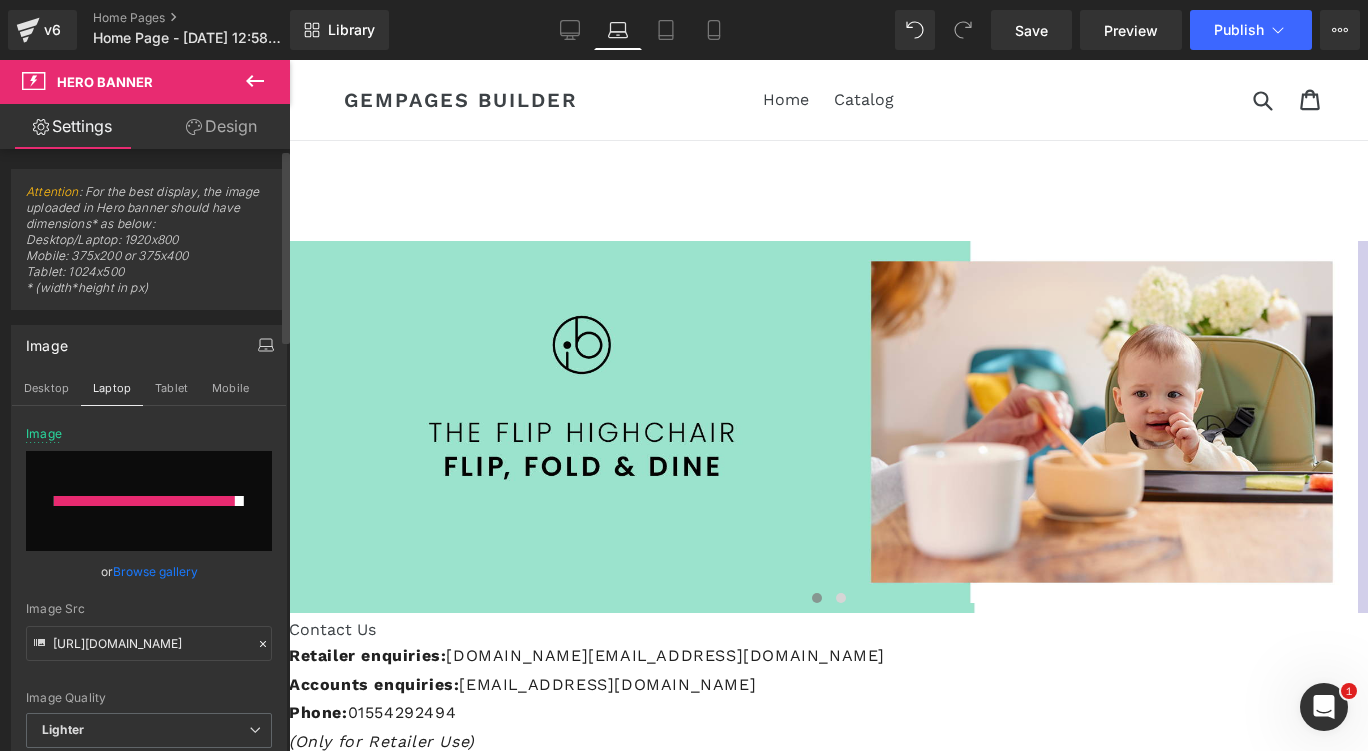 click at bounding box center [149, 501] 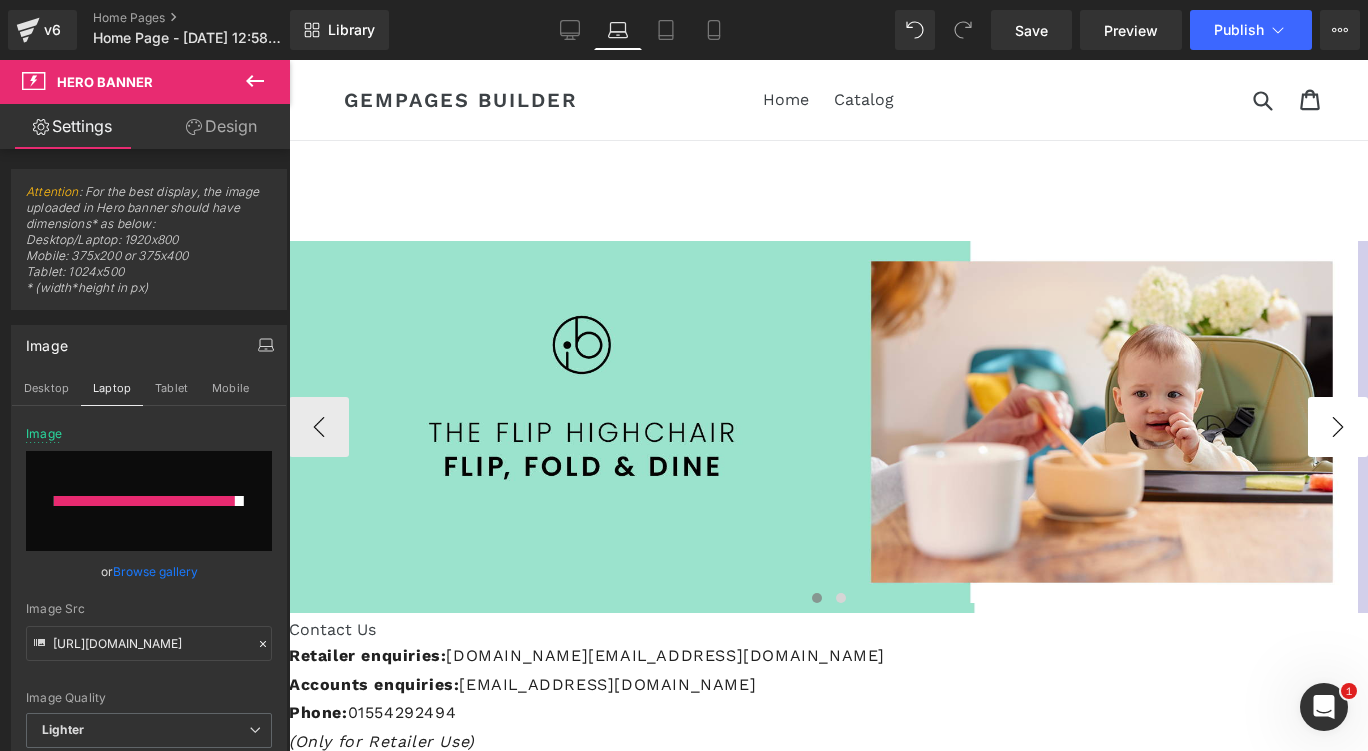 click on "›" at bounding box center (1338, 427) 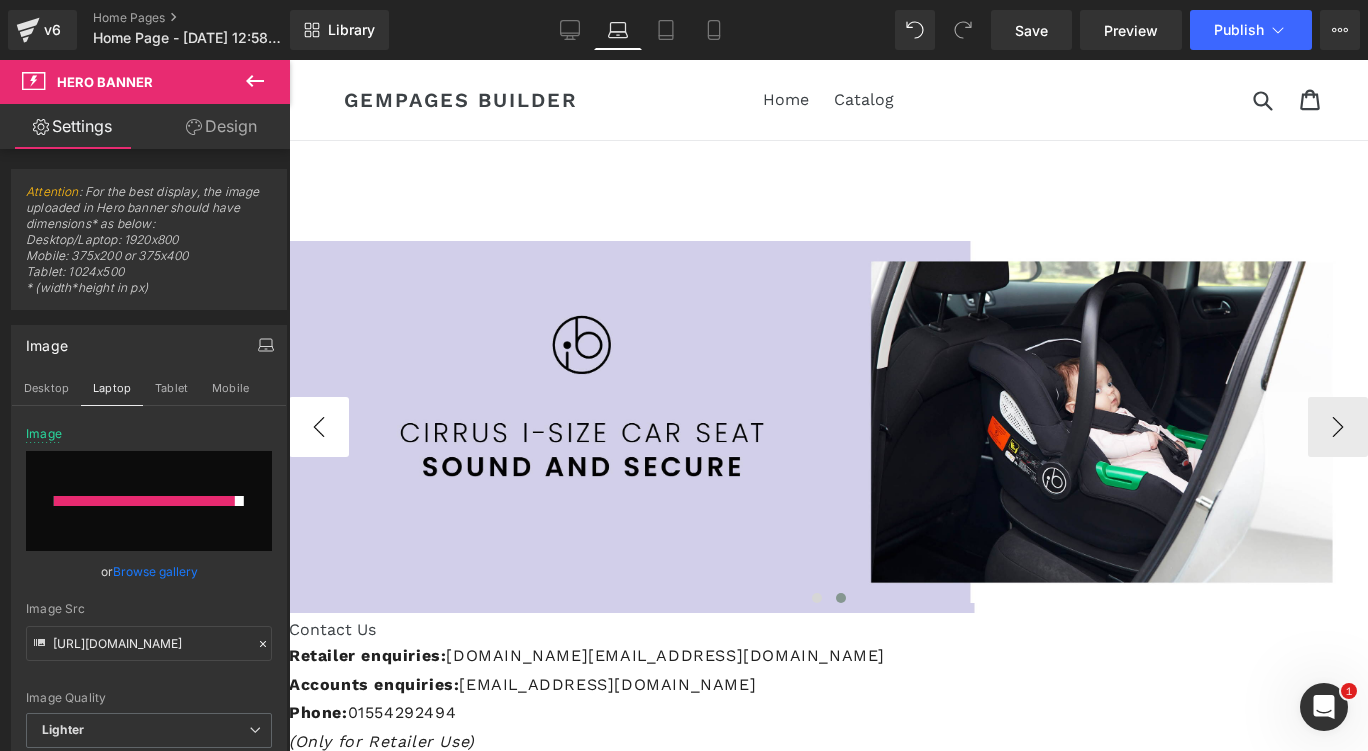 click on "‹" at bounding box center (319, 427) 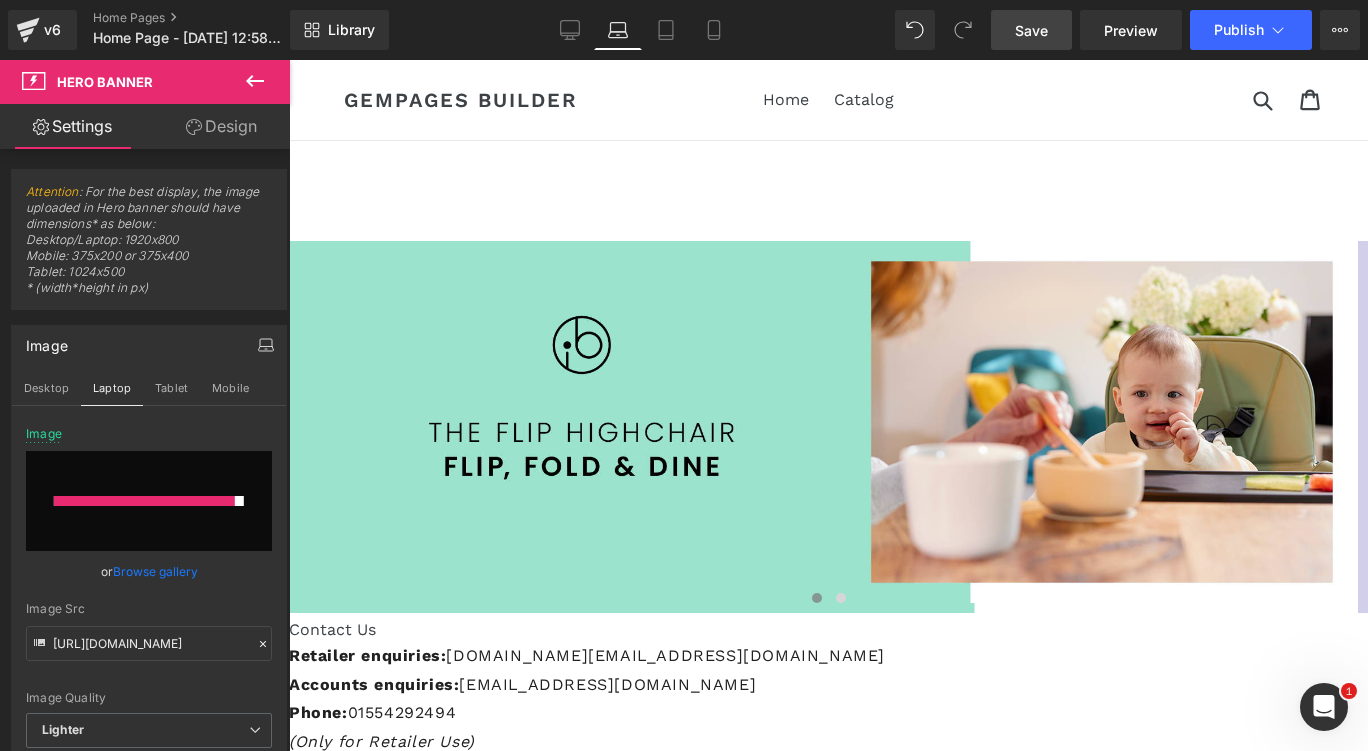 click on "Save" at bounding box center (1031, 30) 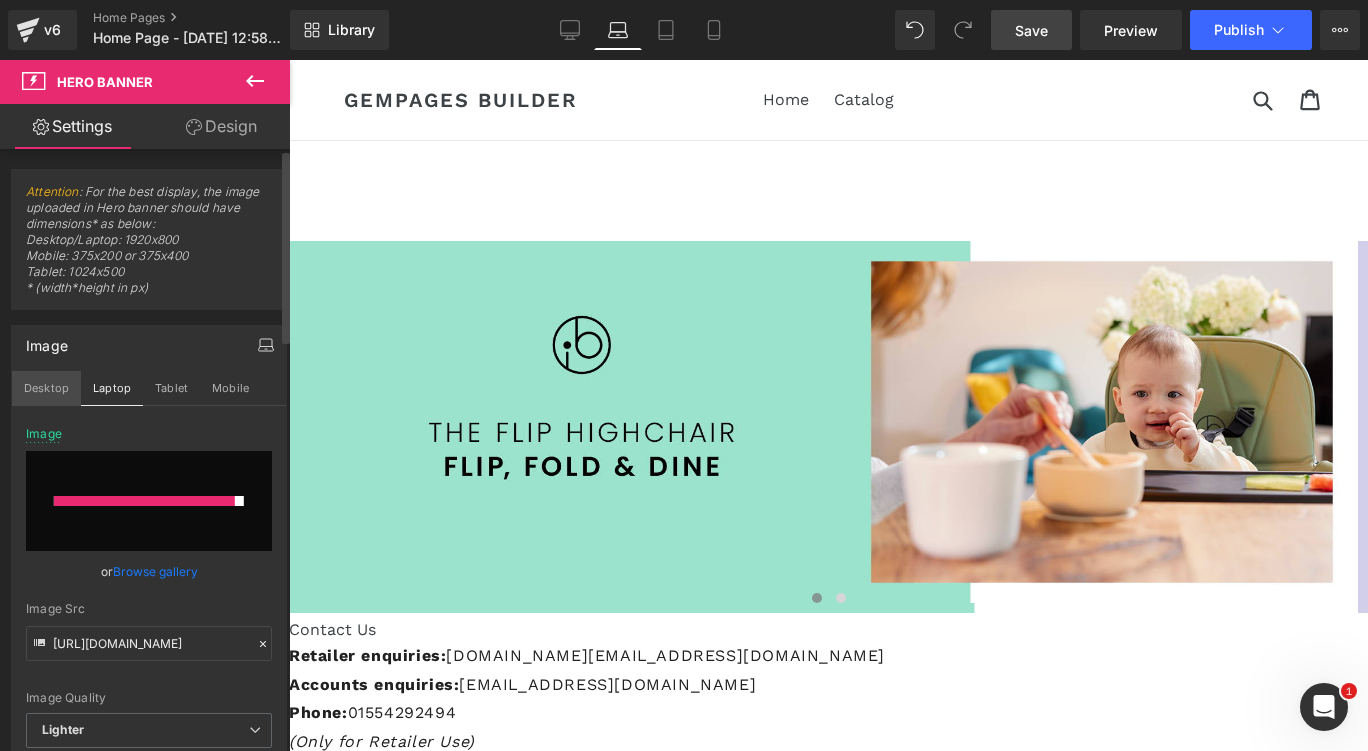 click on "Desktop" at bounding box center [46, 388] 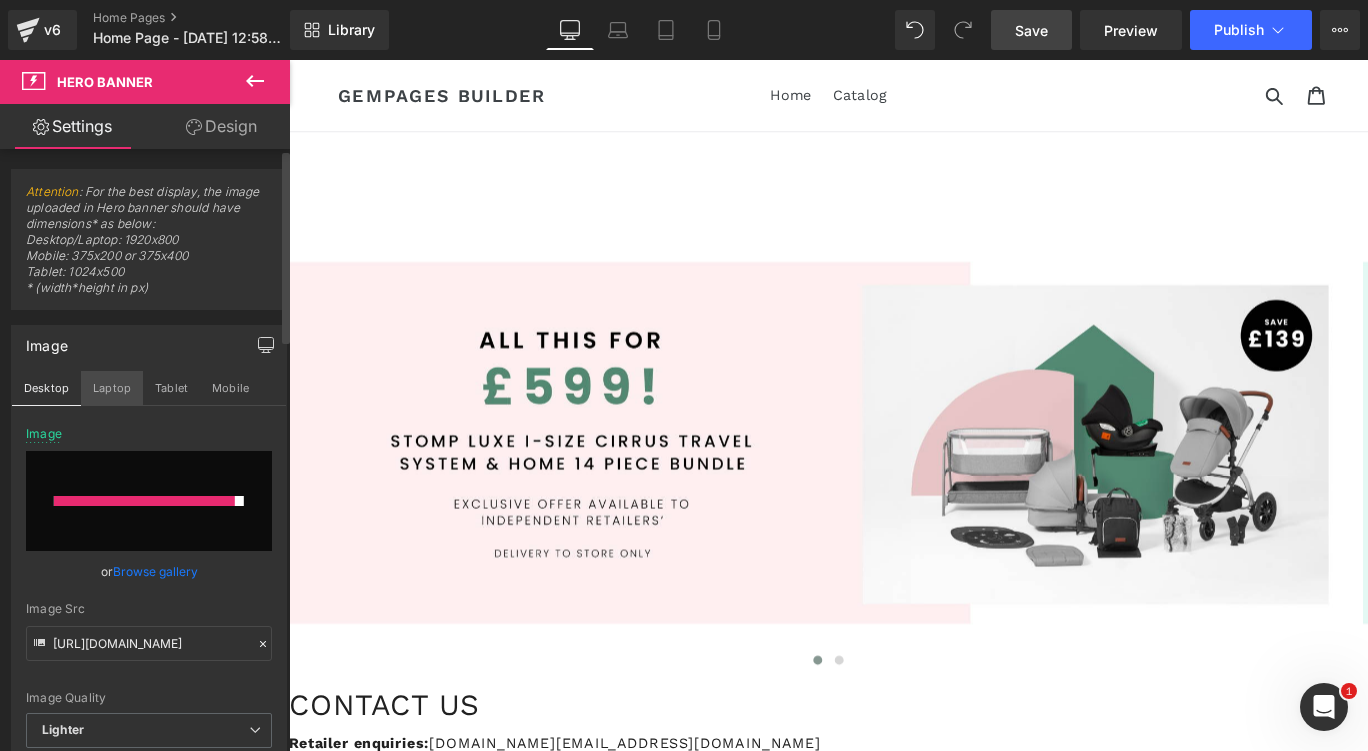 click on "Laptop" at bounding box center (112, 388) 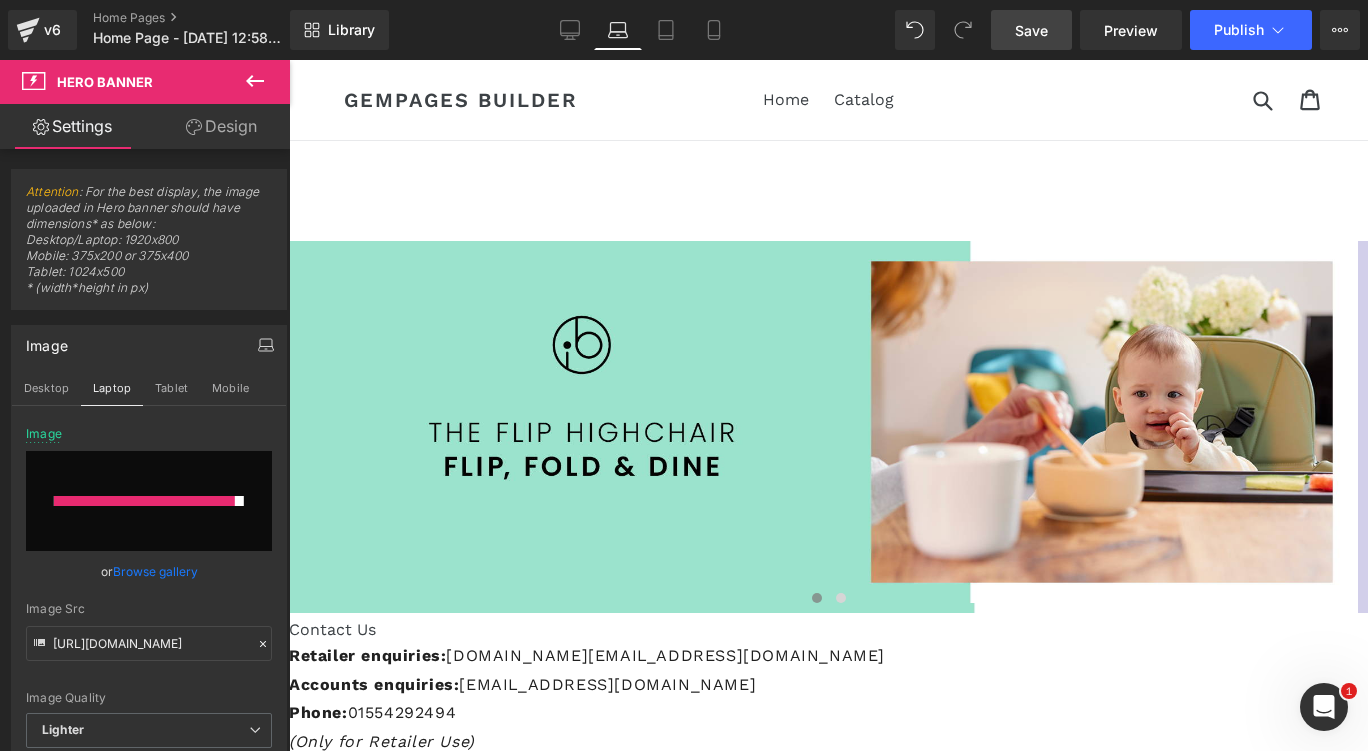click on "Phone:  [PHONE_NUMBER]" at bounding box center [828, 713] 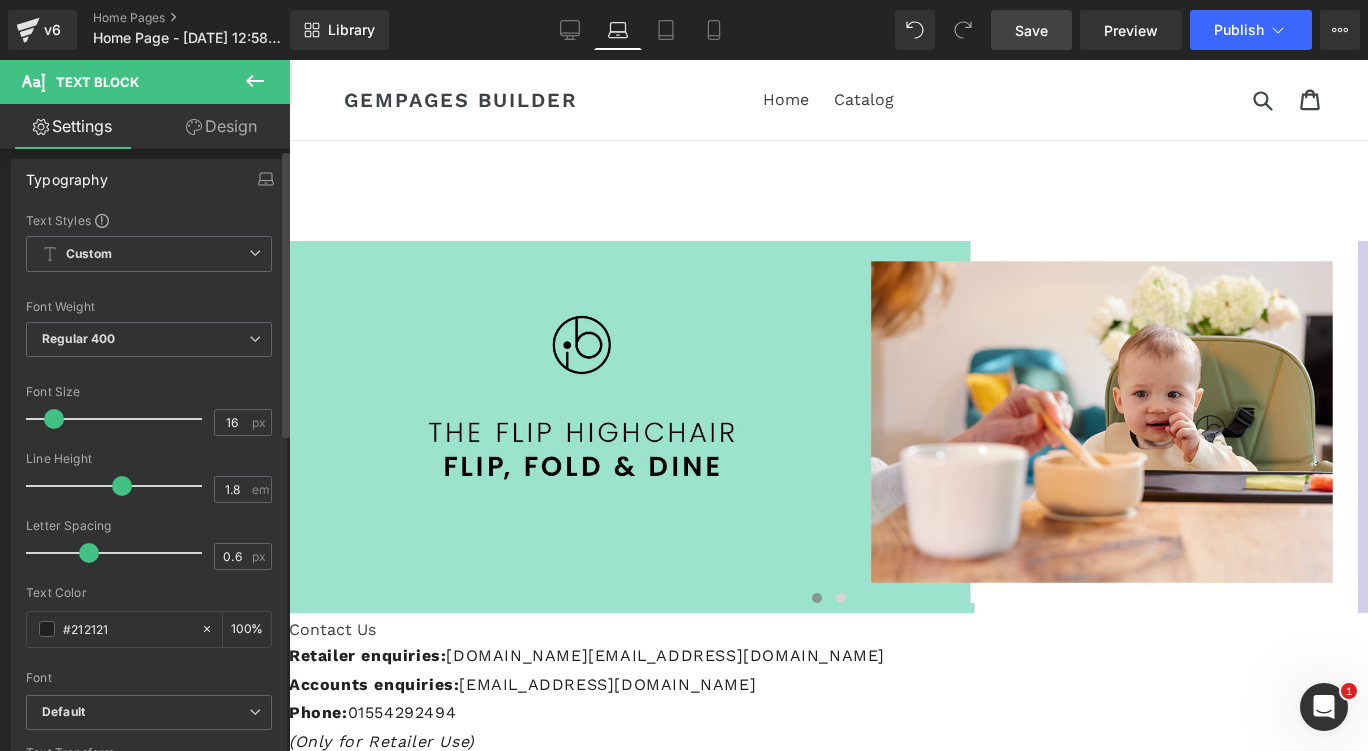 scroll, scrollTop: 0, scrollLeft: 0, axis: both 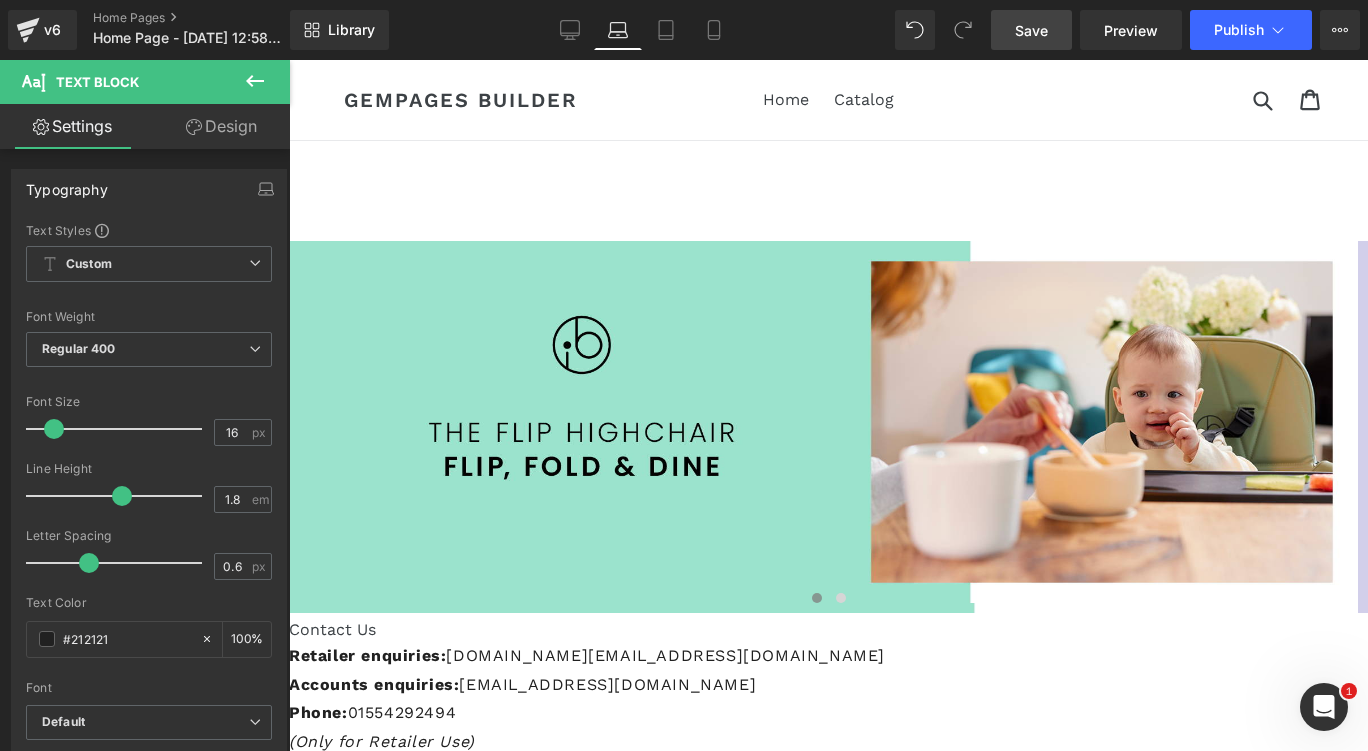 click on "Design" at bounding box center [221, 126] 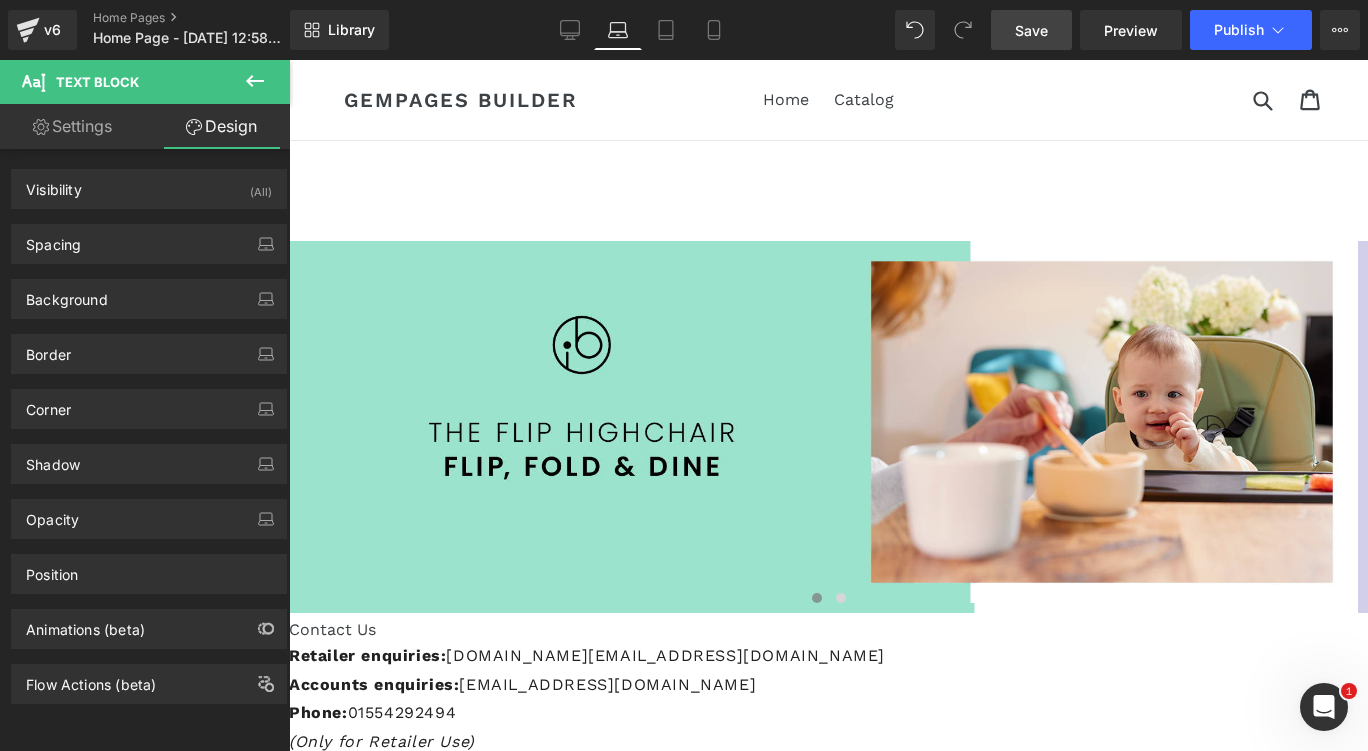 click on "Settings" at bounding box center (72, 126) 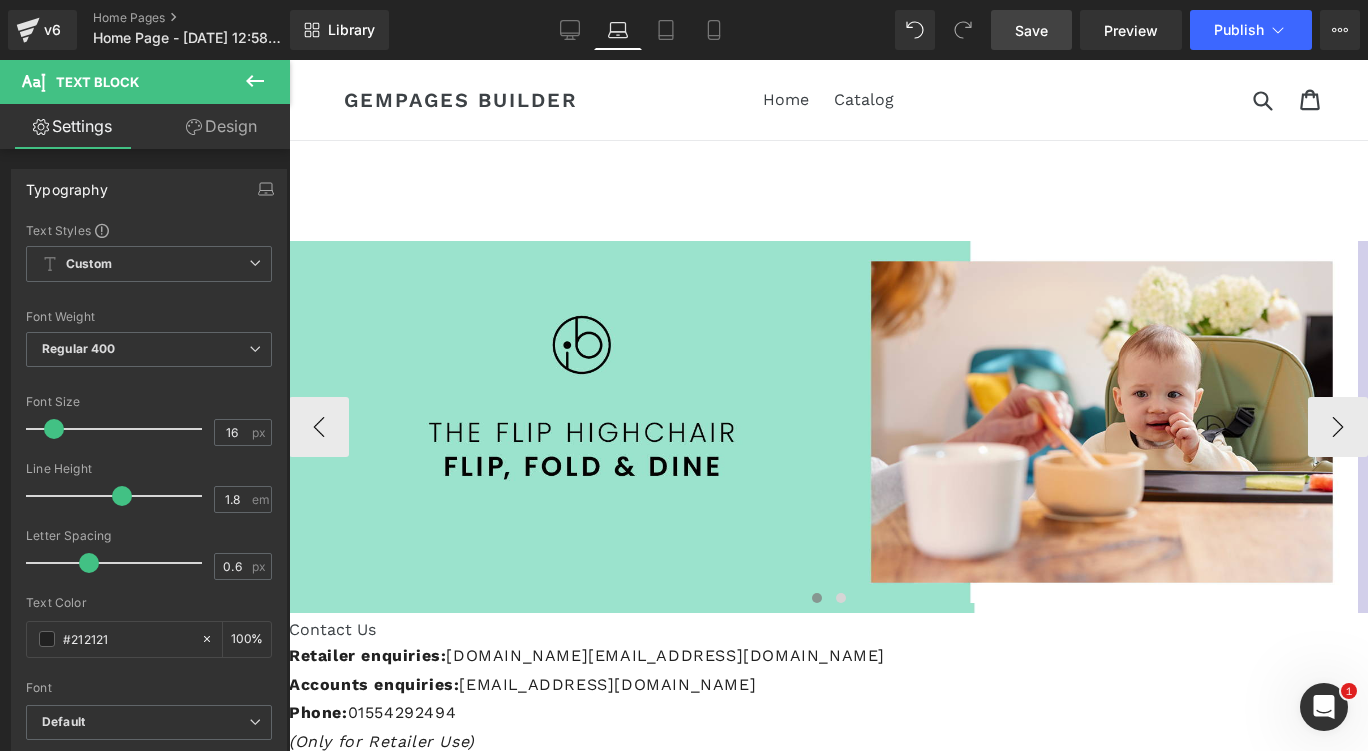 click at bounding box center (821, 427) 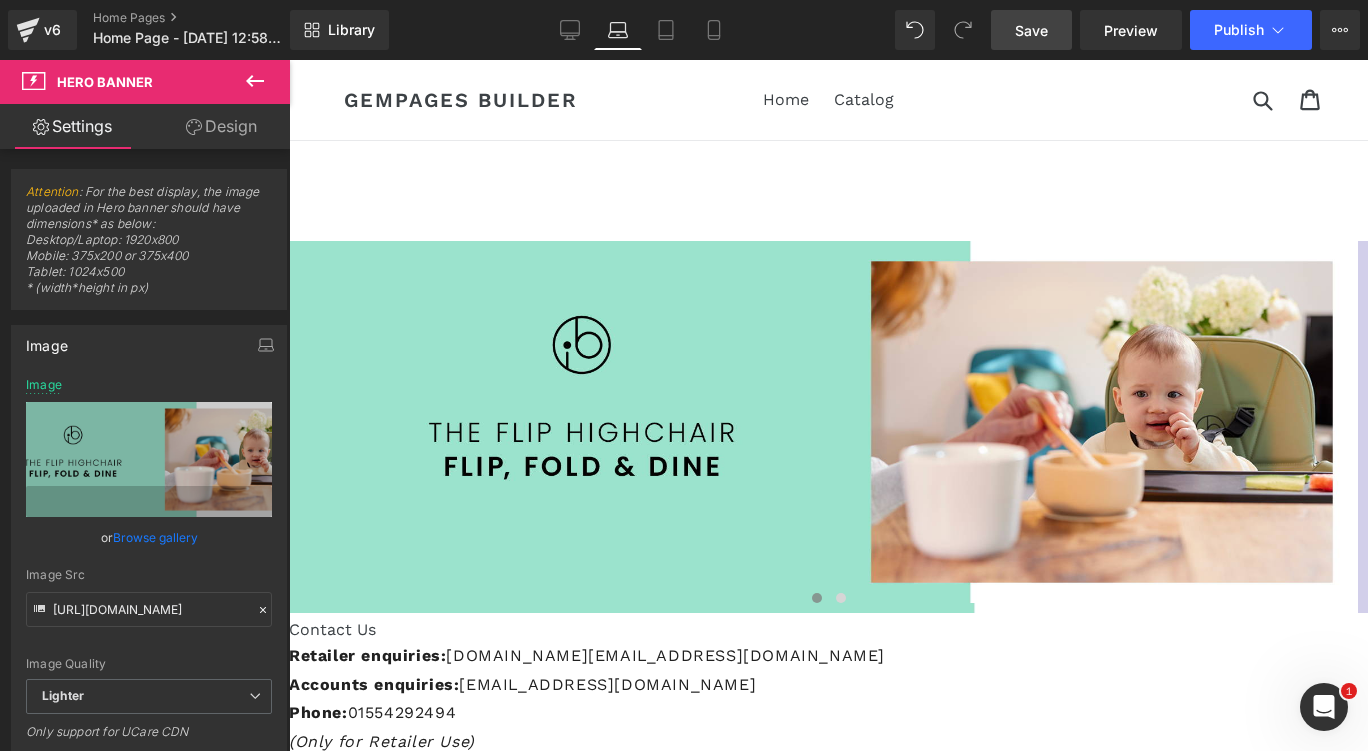 click on "Save" at bounding box center (1031, 30) 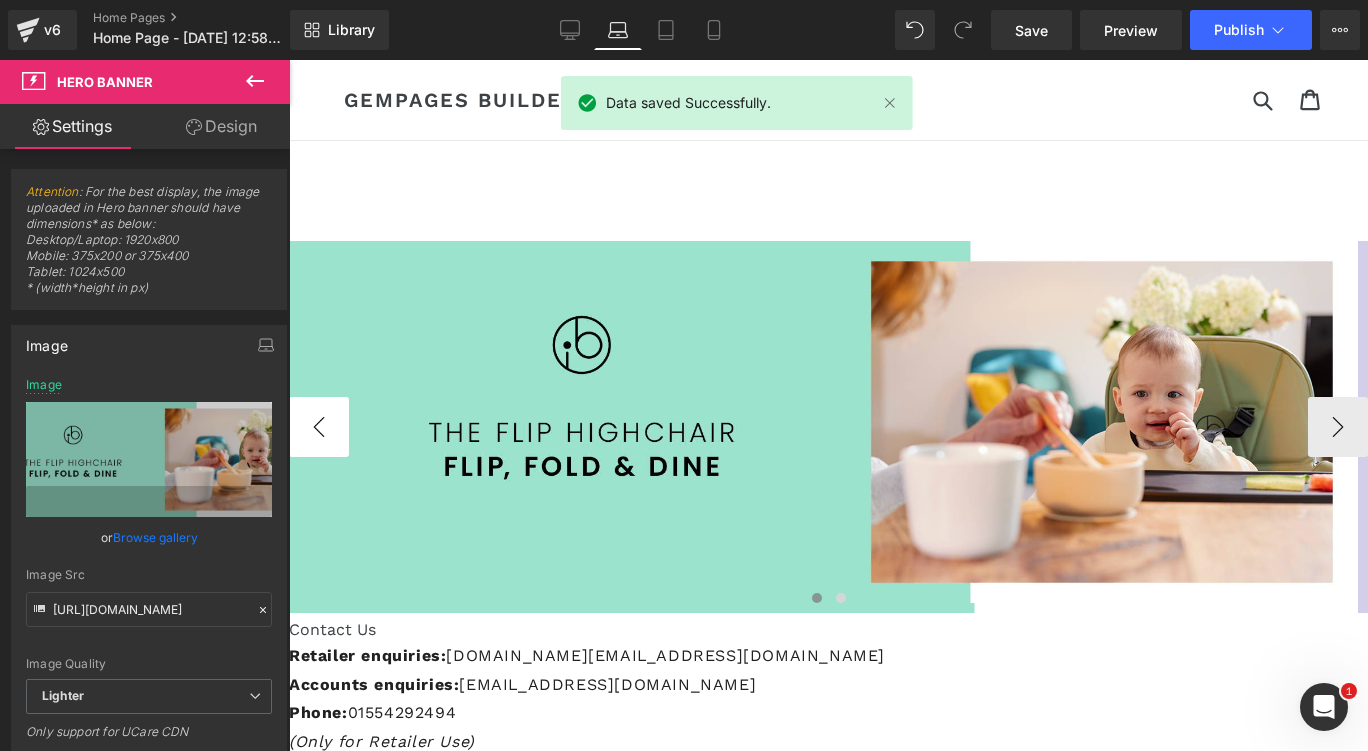 click on "‹" at bounding box center [319, 427] 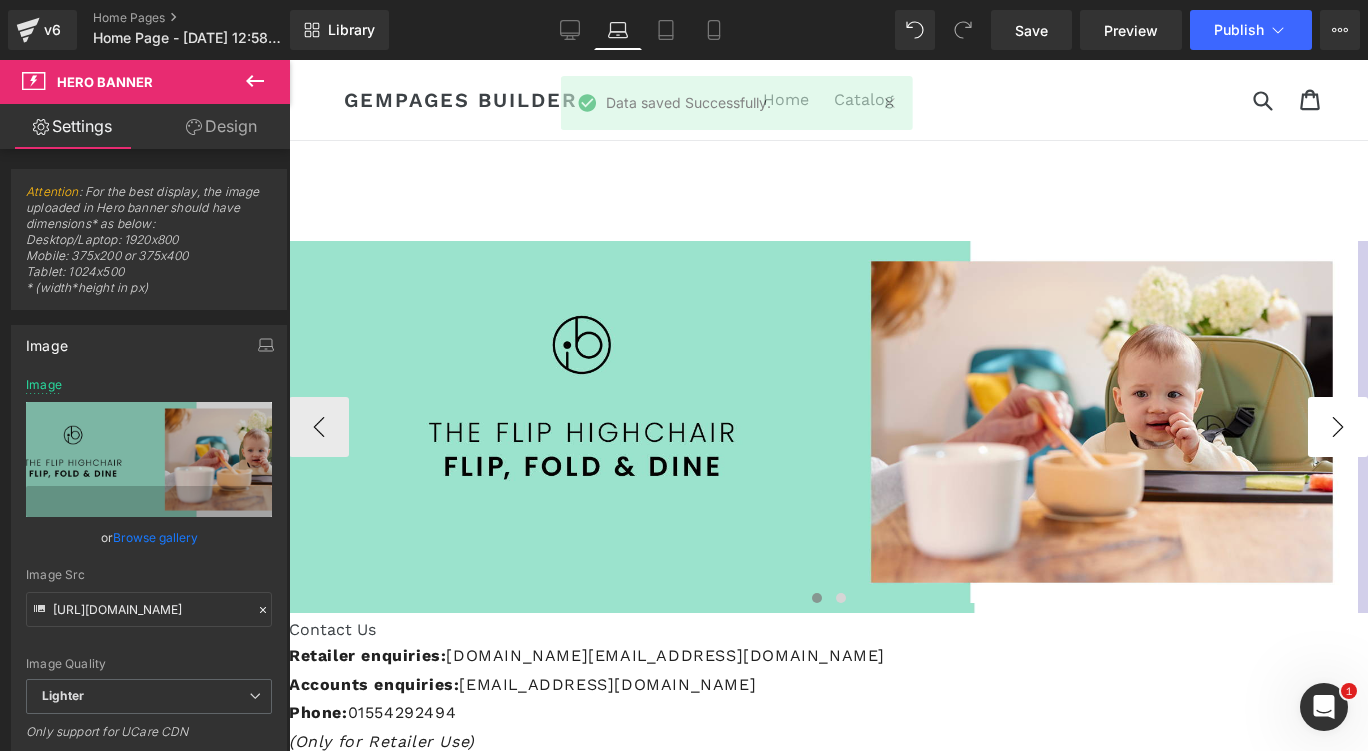 drag, startPoint x: 1316, startPoint y: 425, endPoint x: 1303, endPoint y: 426, distance: 13.038404 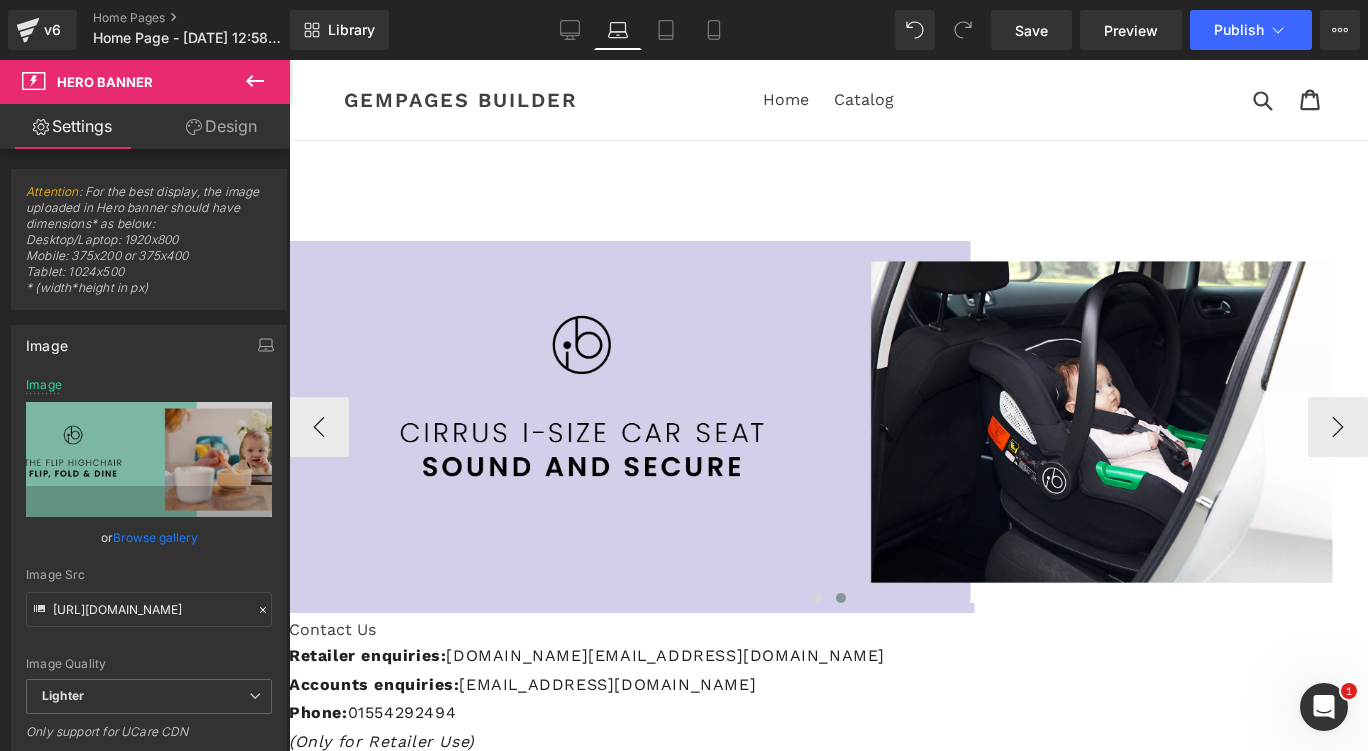 click at bounding box center [828, 601] 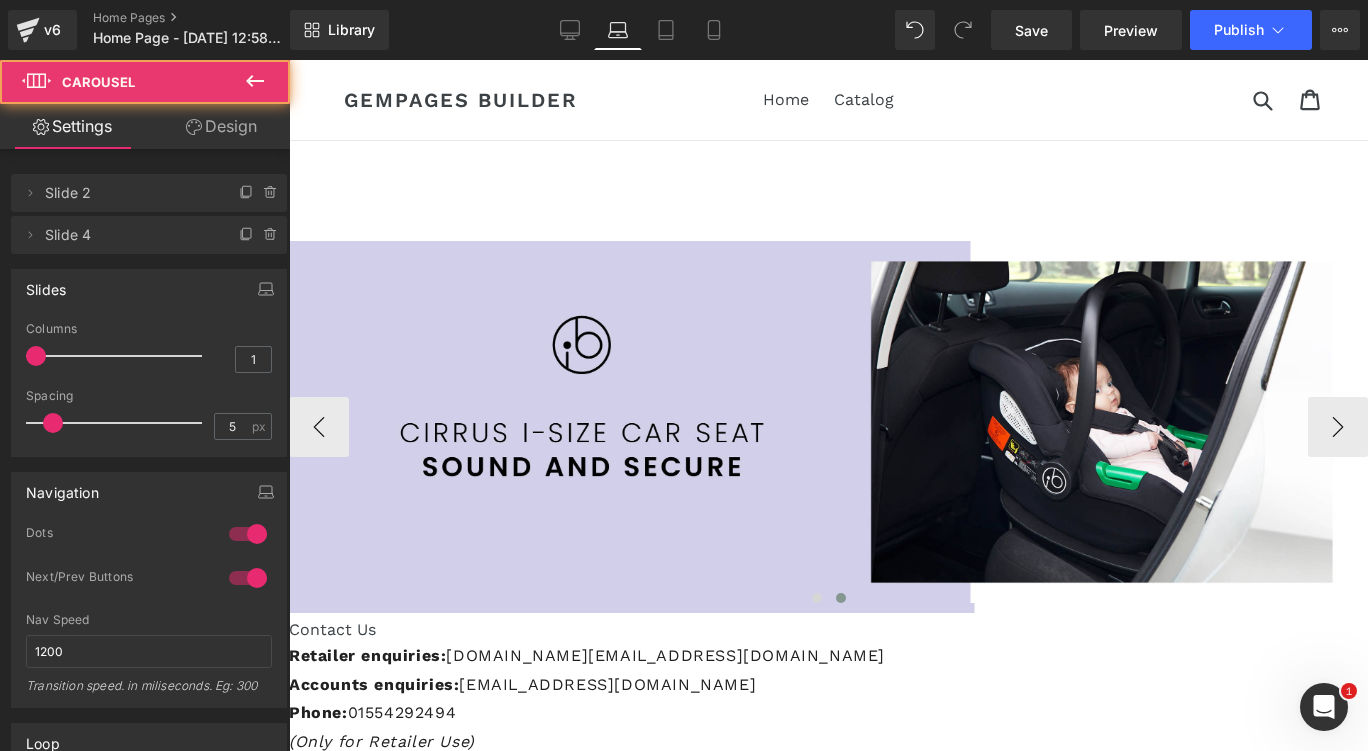 click at bounding box center (821, 427) 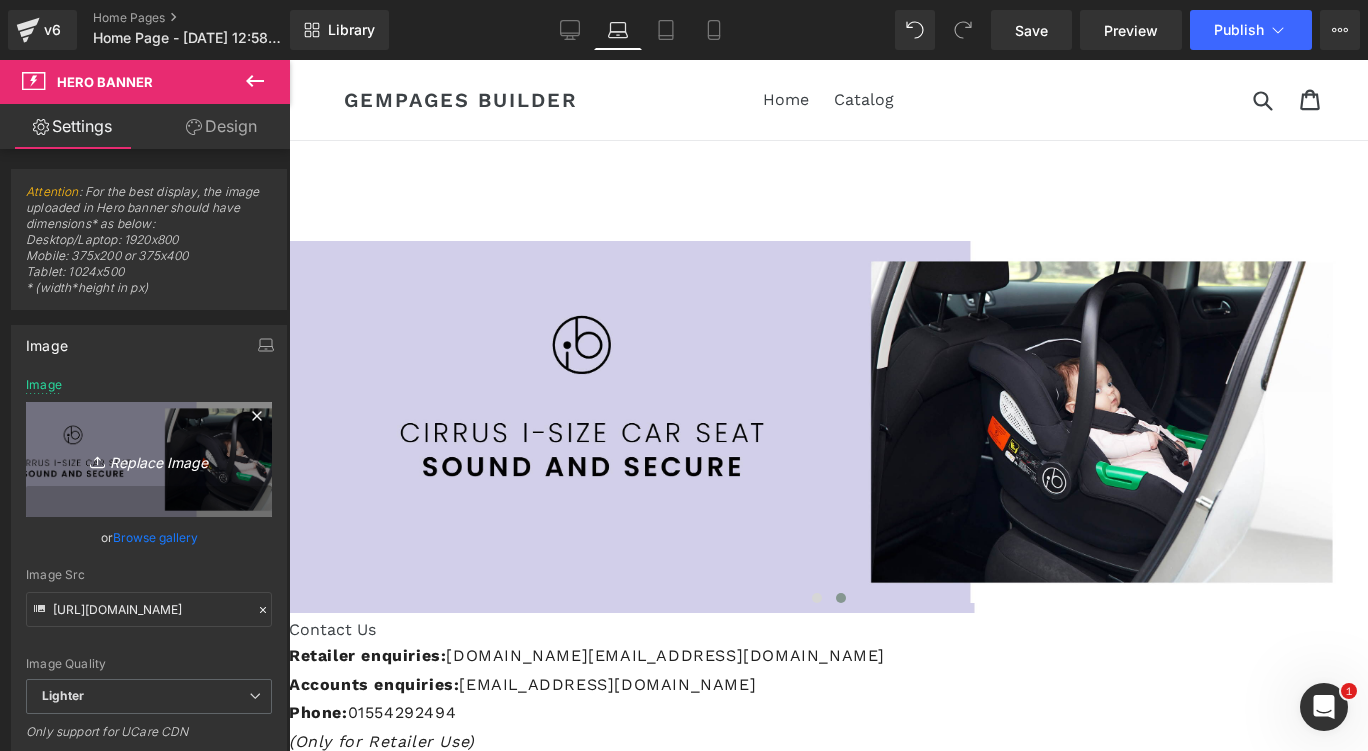 click on "Replace Image" at bounding box center (149, 459) 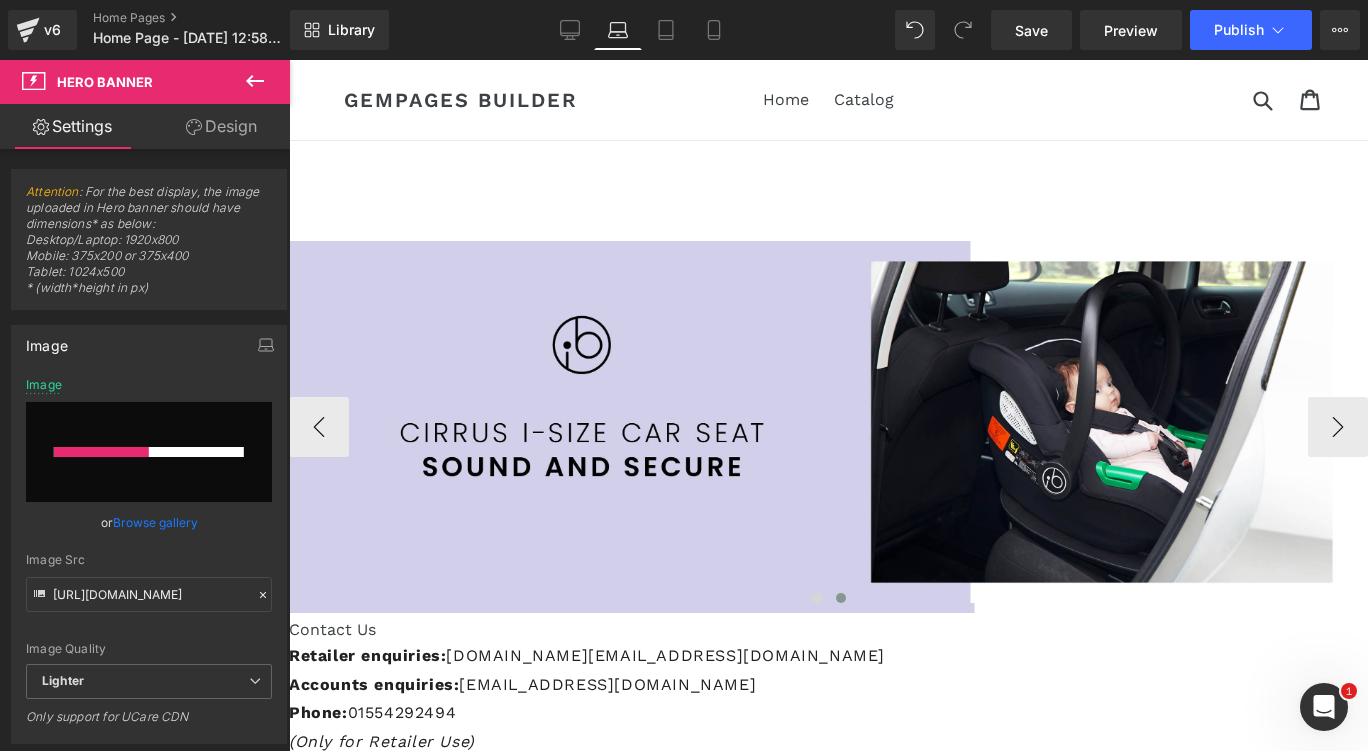 type 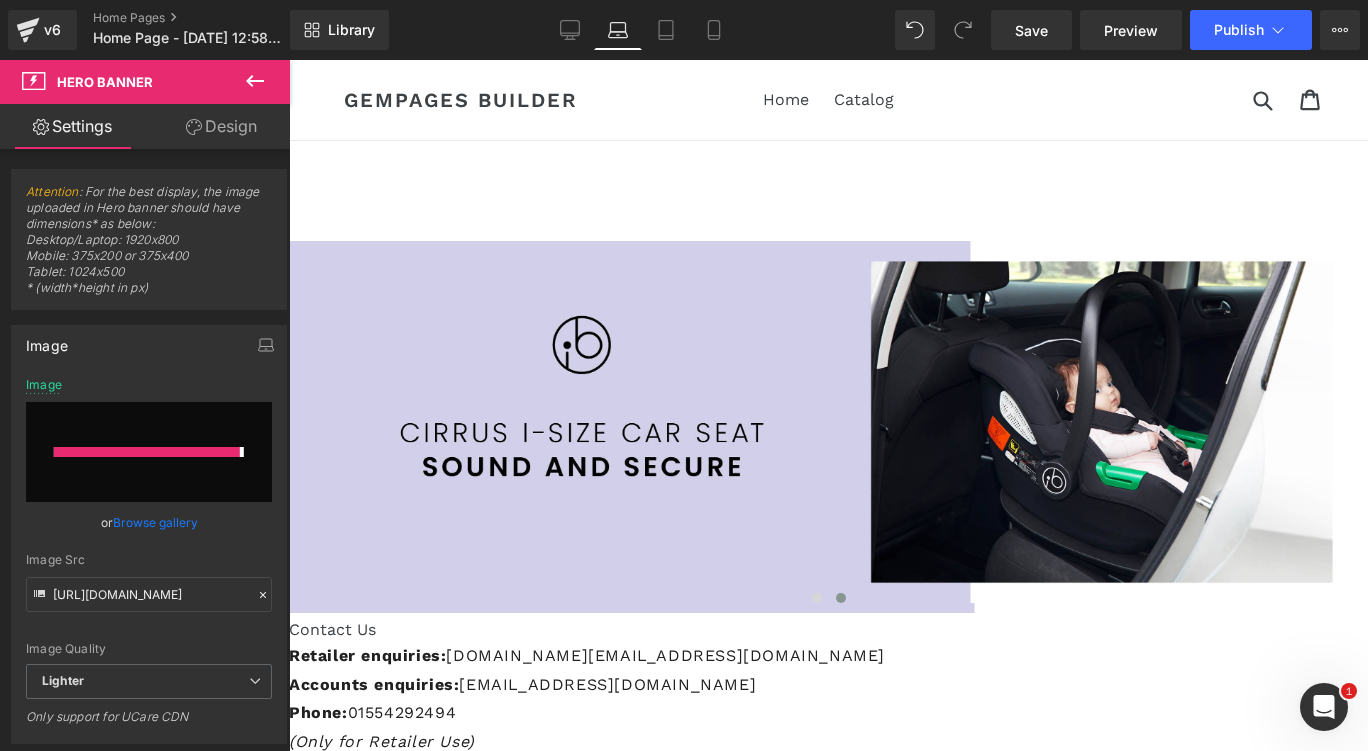 type on "[URL][DOMAIN_NAME]" 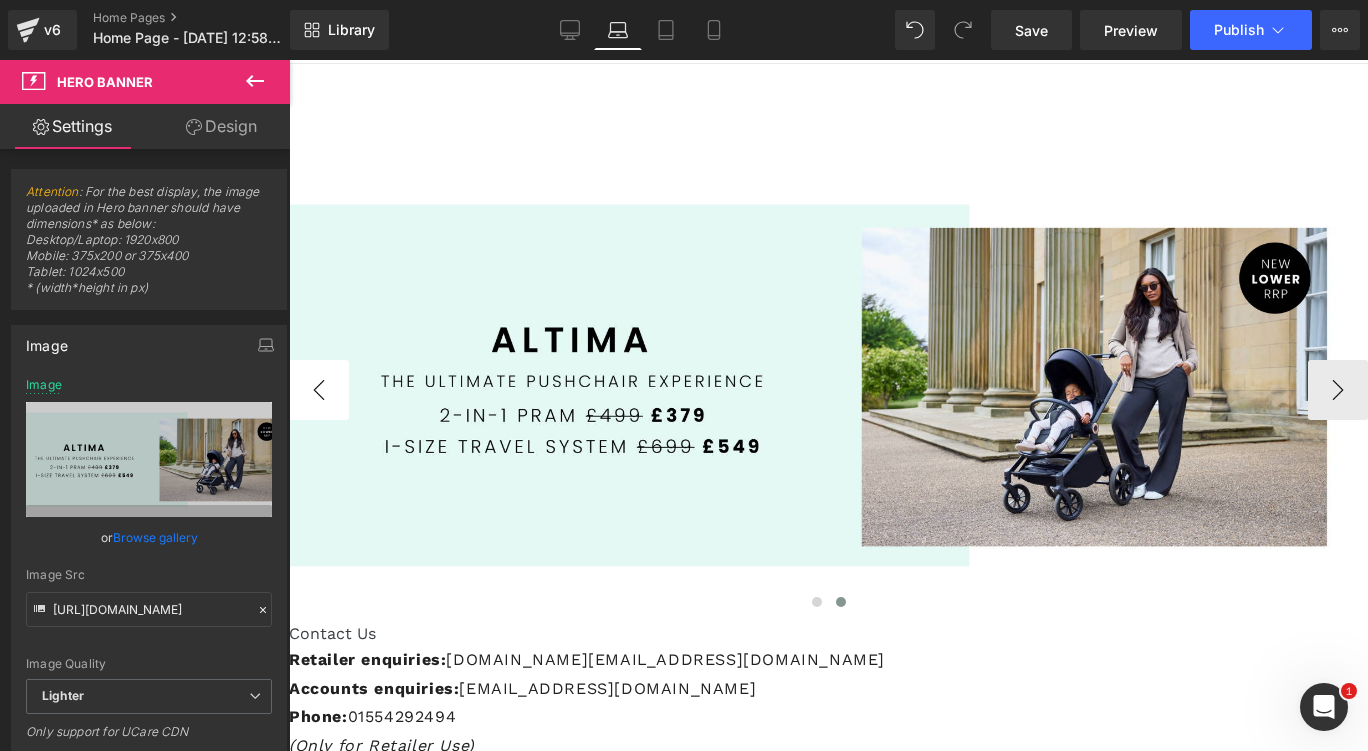 scroll, scrollTop: 100, scrollLeft: 0, axis: vertical 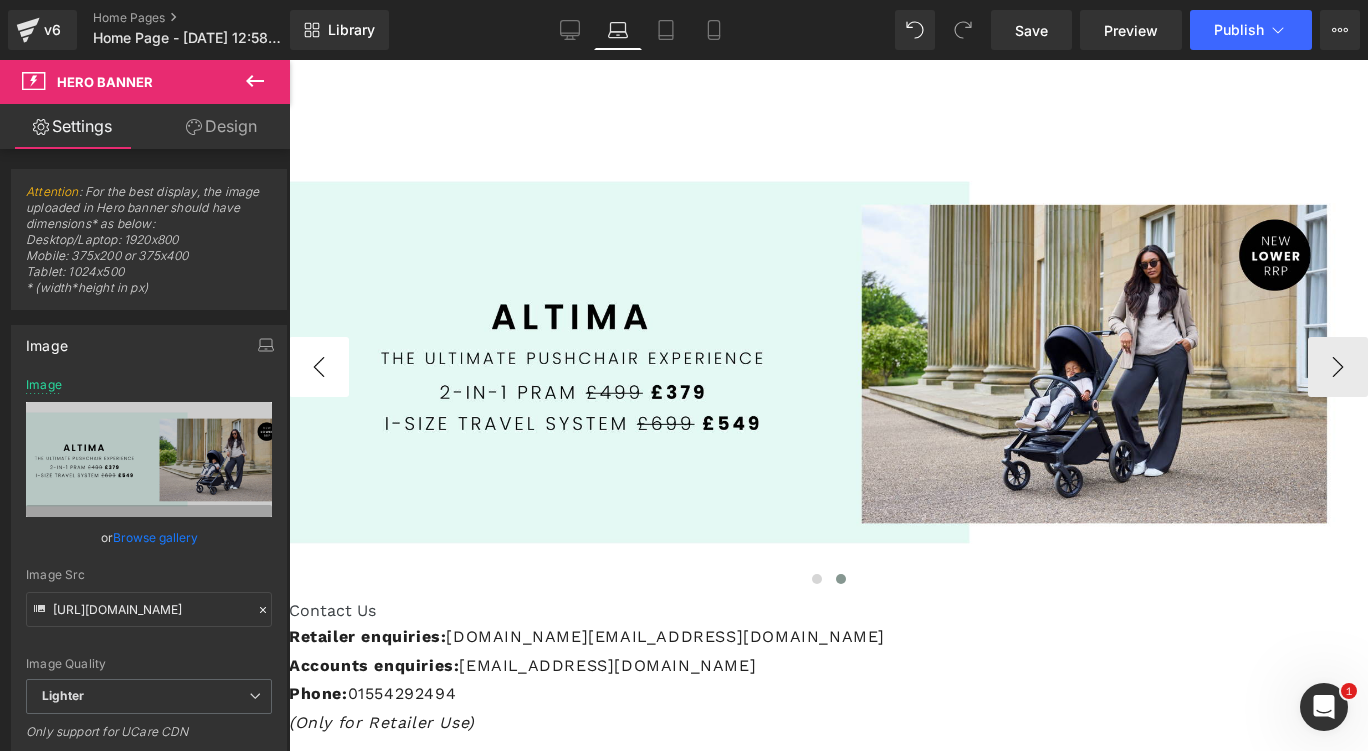 click on "‹" at bounding box center [319, 367] 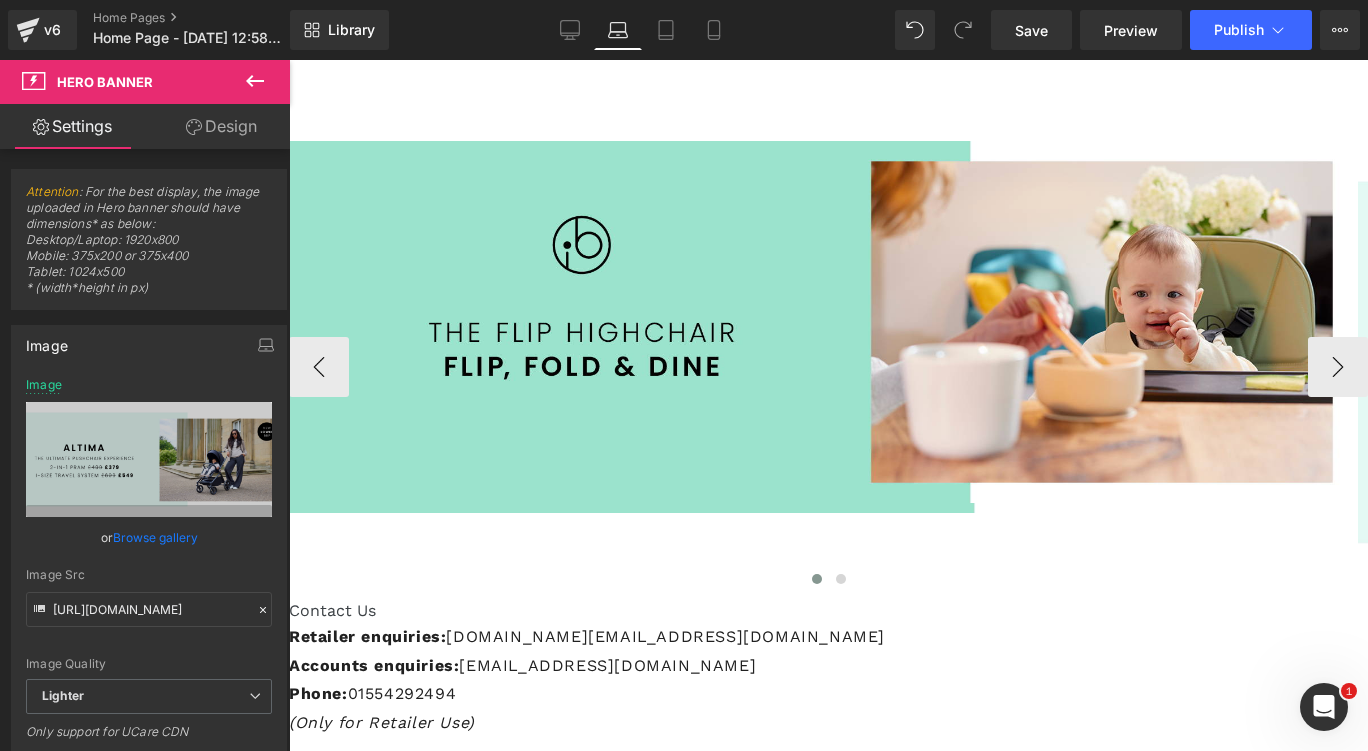 click at bounding box center [821, 327] 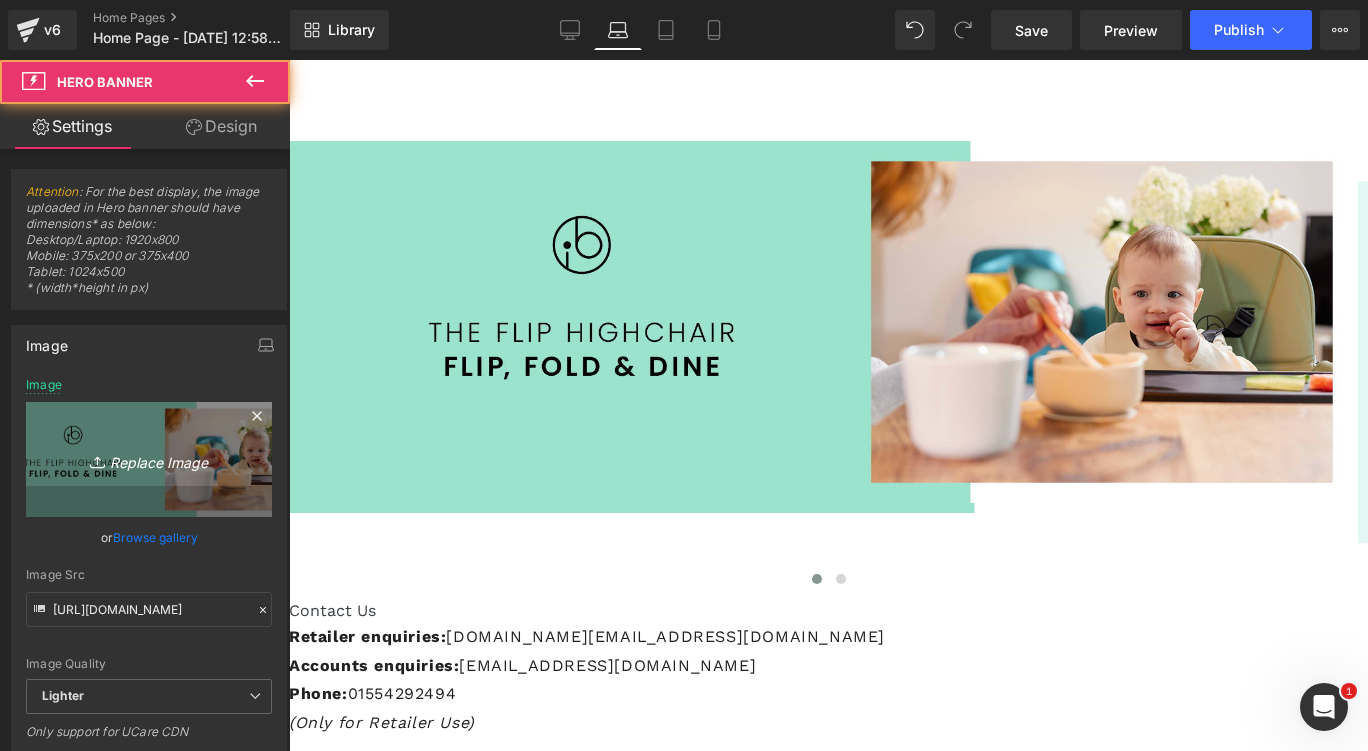 click on "Replace Image" at bounding box center (149, 459) 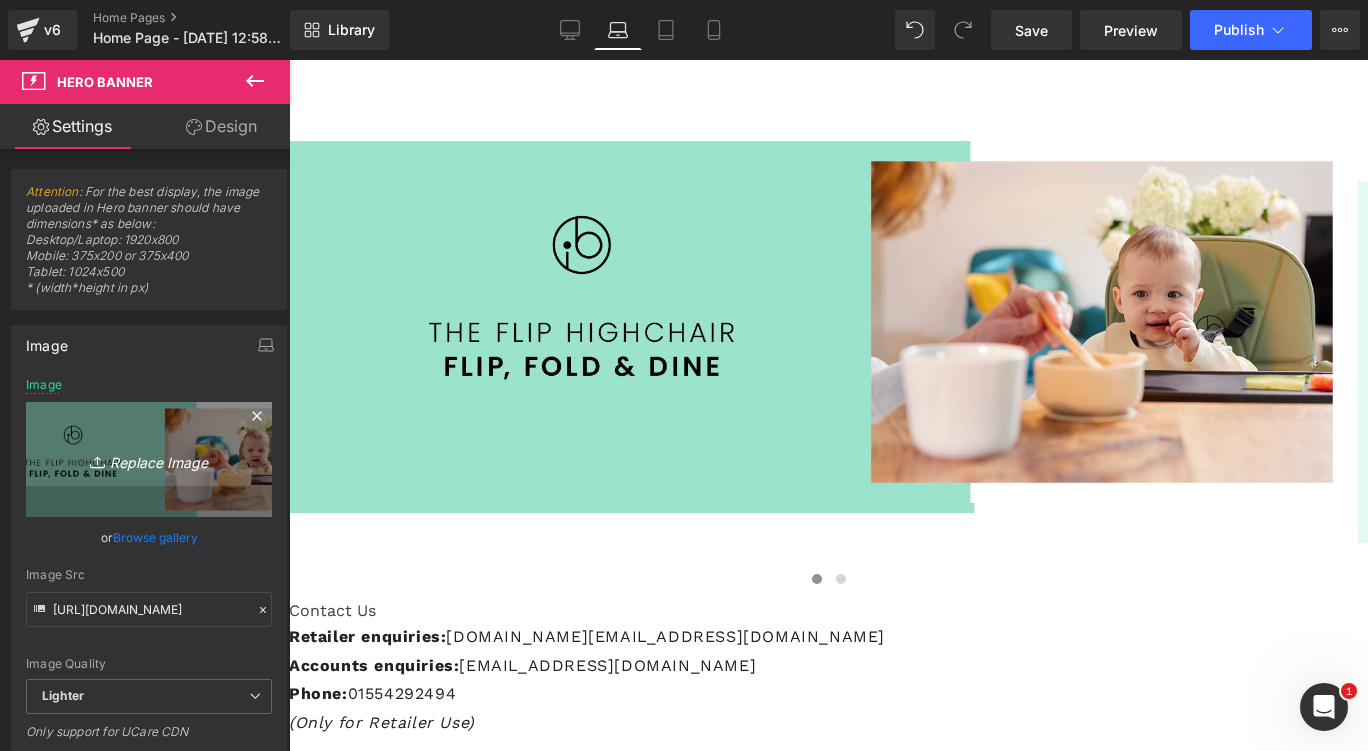 type on "C:\fakepath\Untitled design (17).png" 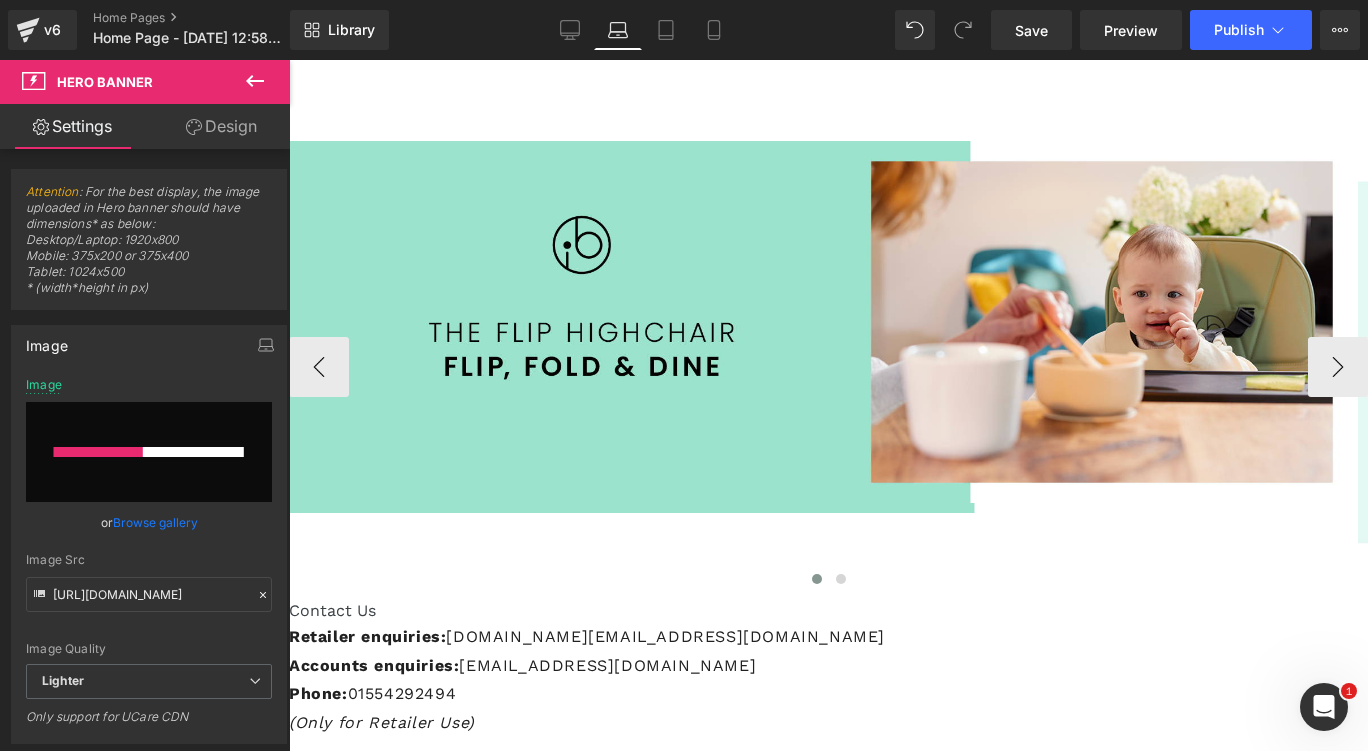 type 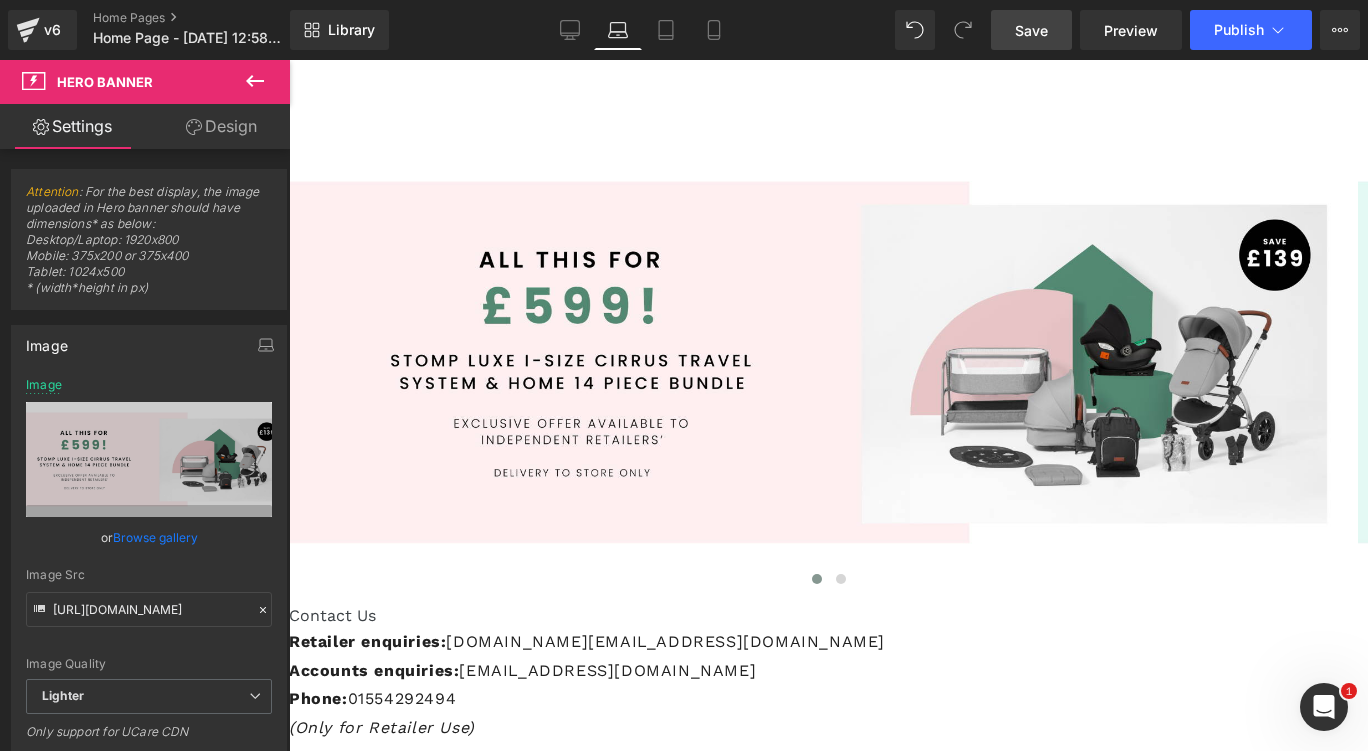click on "Save" at bounding box center [1031, 30] 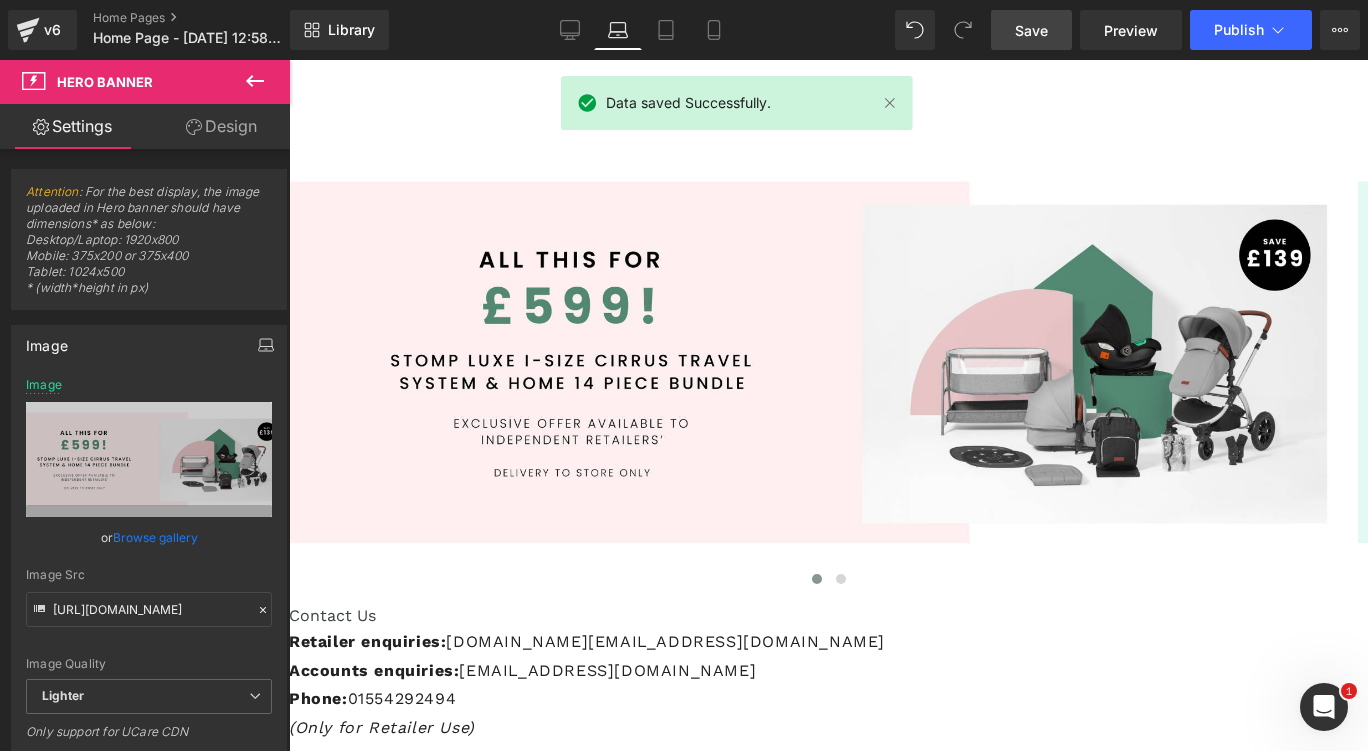 click 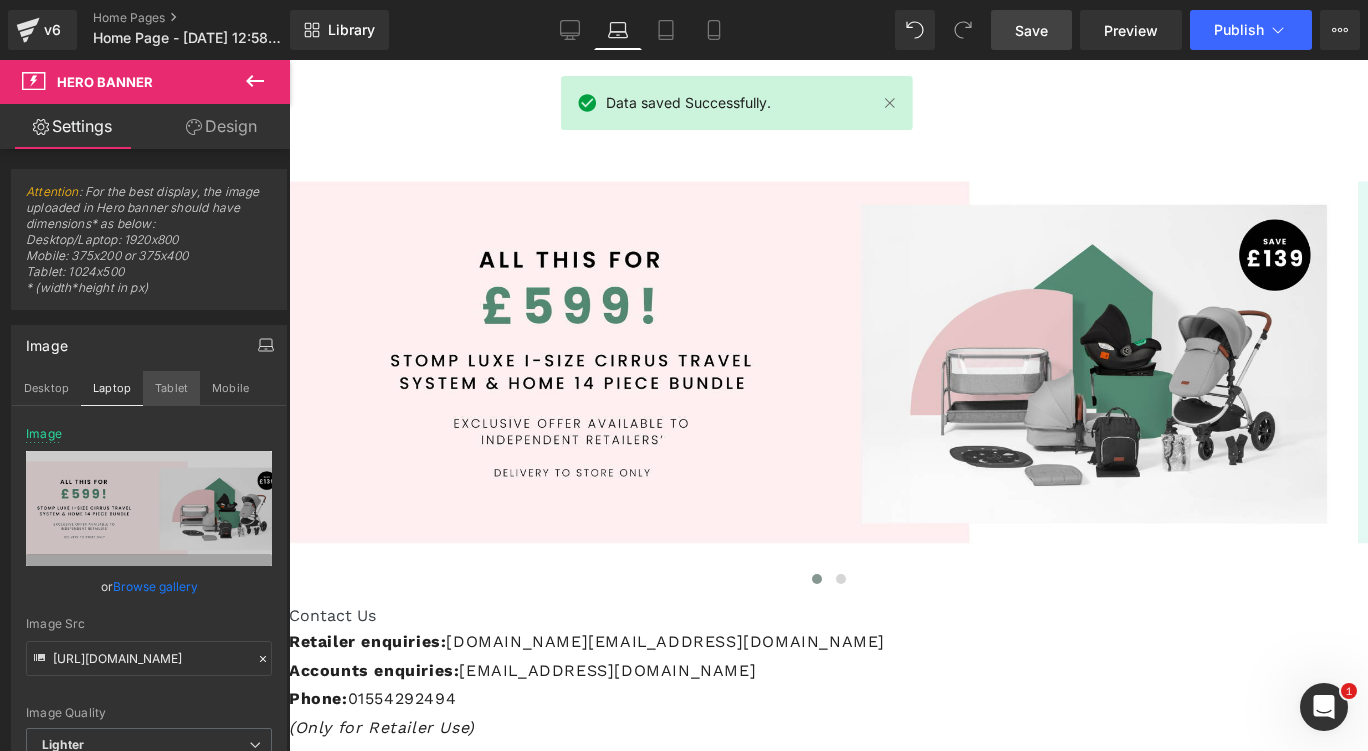 click on "Tablet" at bounding box center [171, 388] 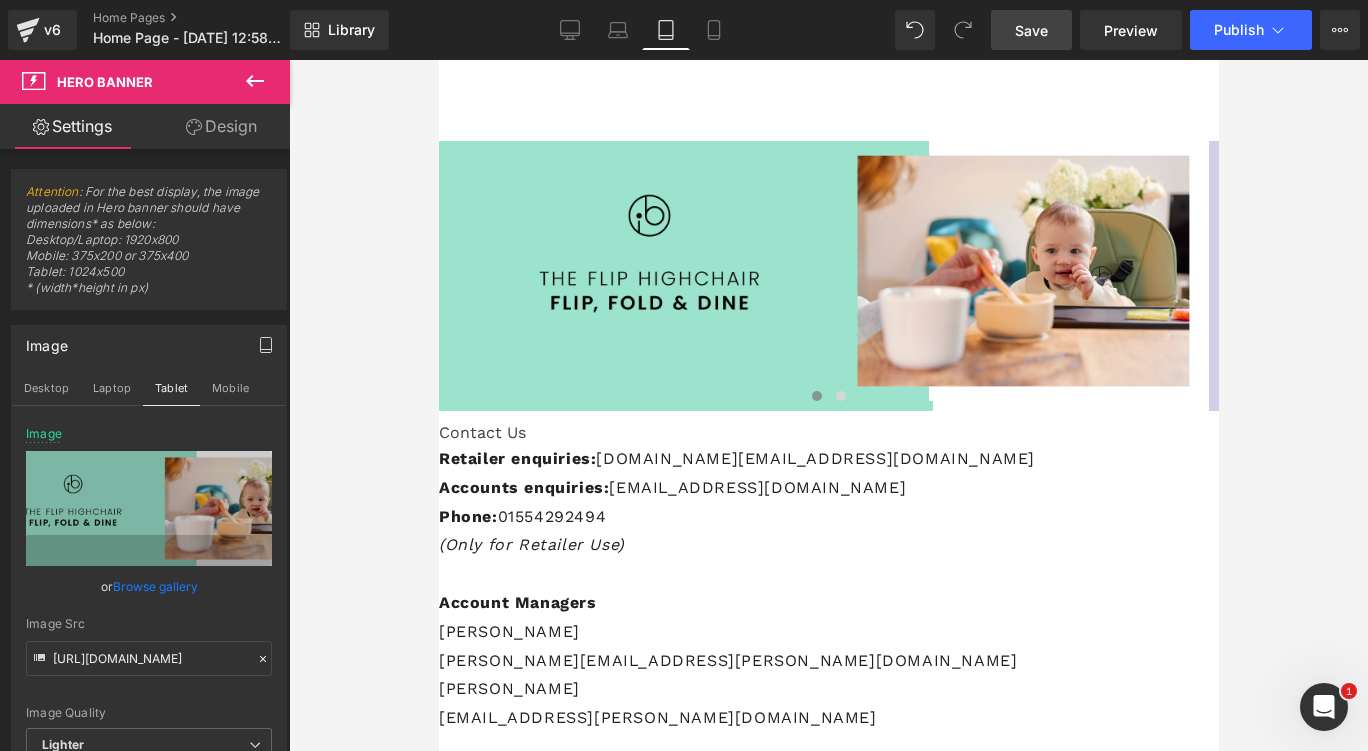 click at bounding box center [438, 276] 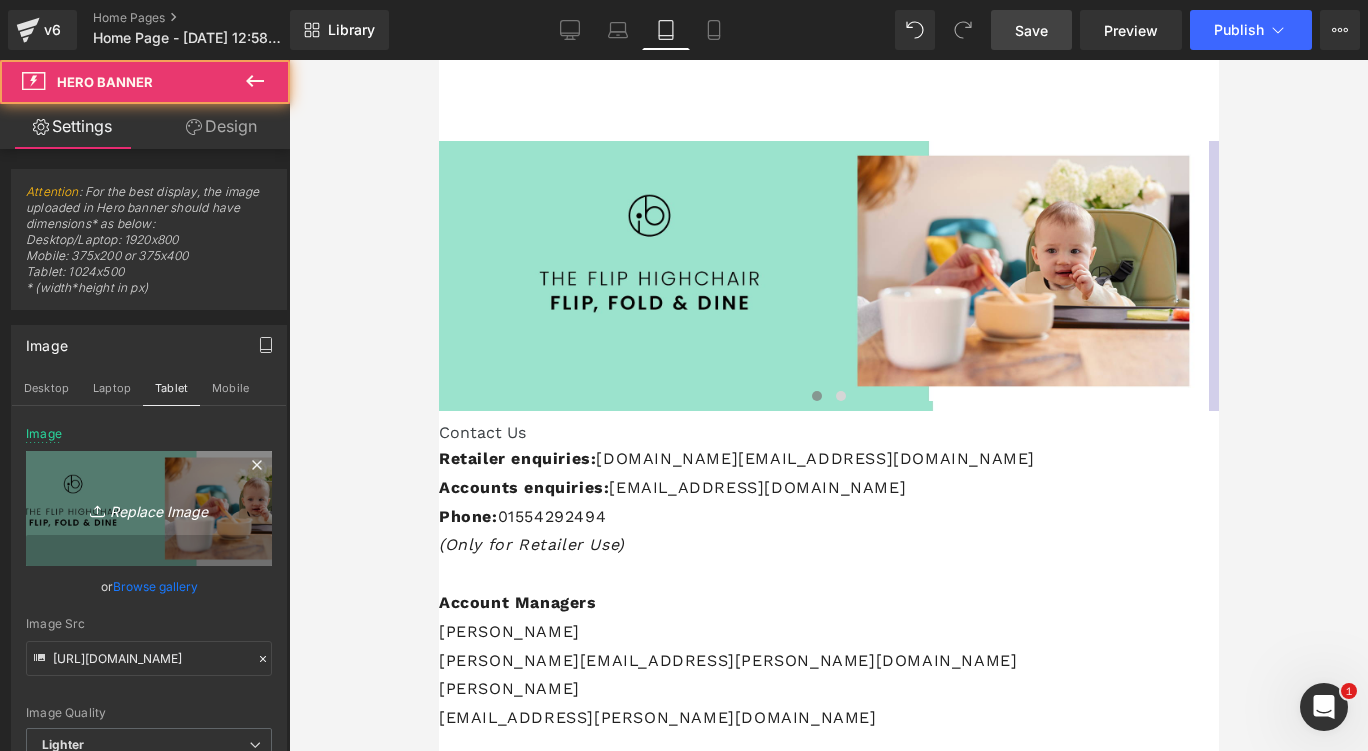 click on "Replace Image" at bounding box center [149, 508] 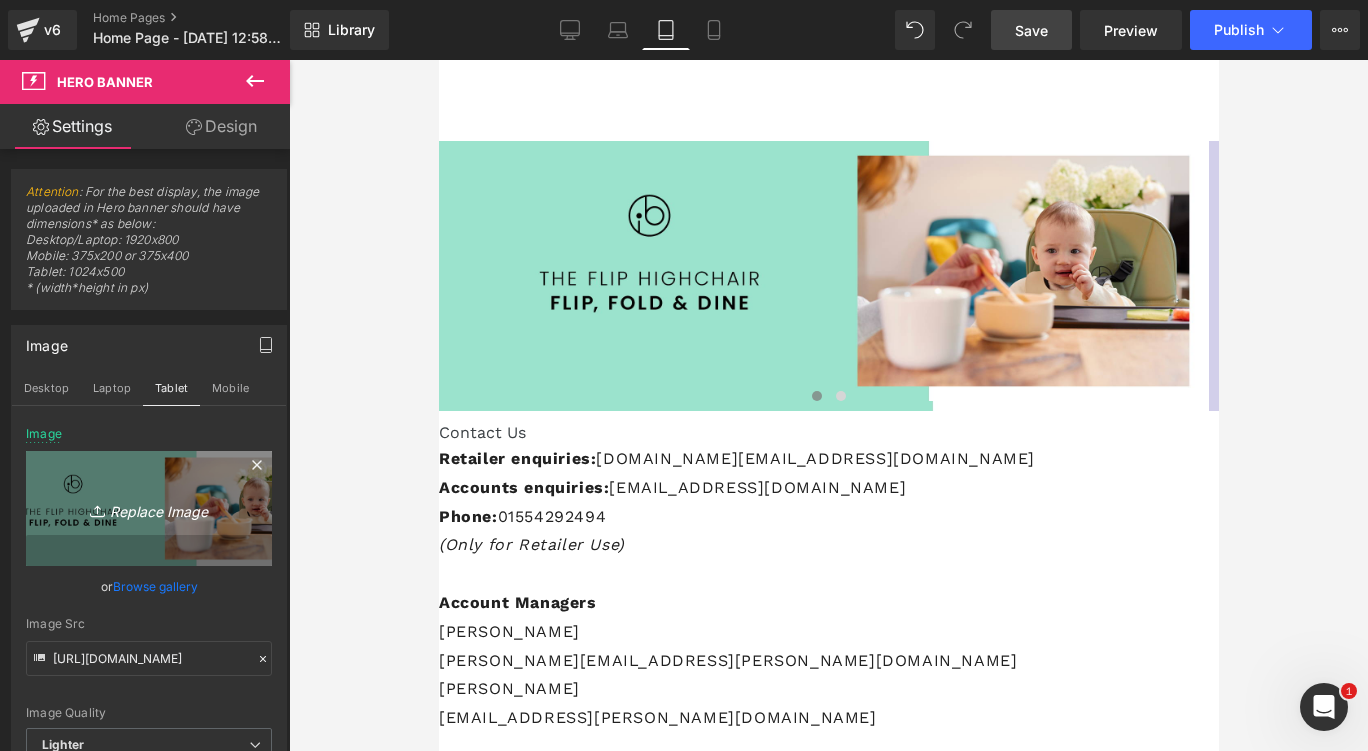 type on "C:\fakepath\tablet.png" 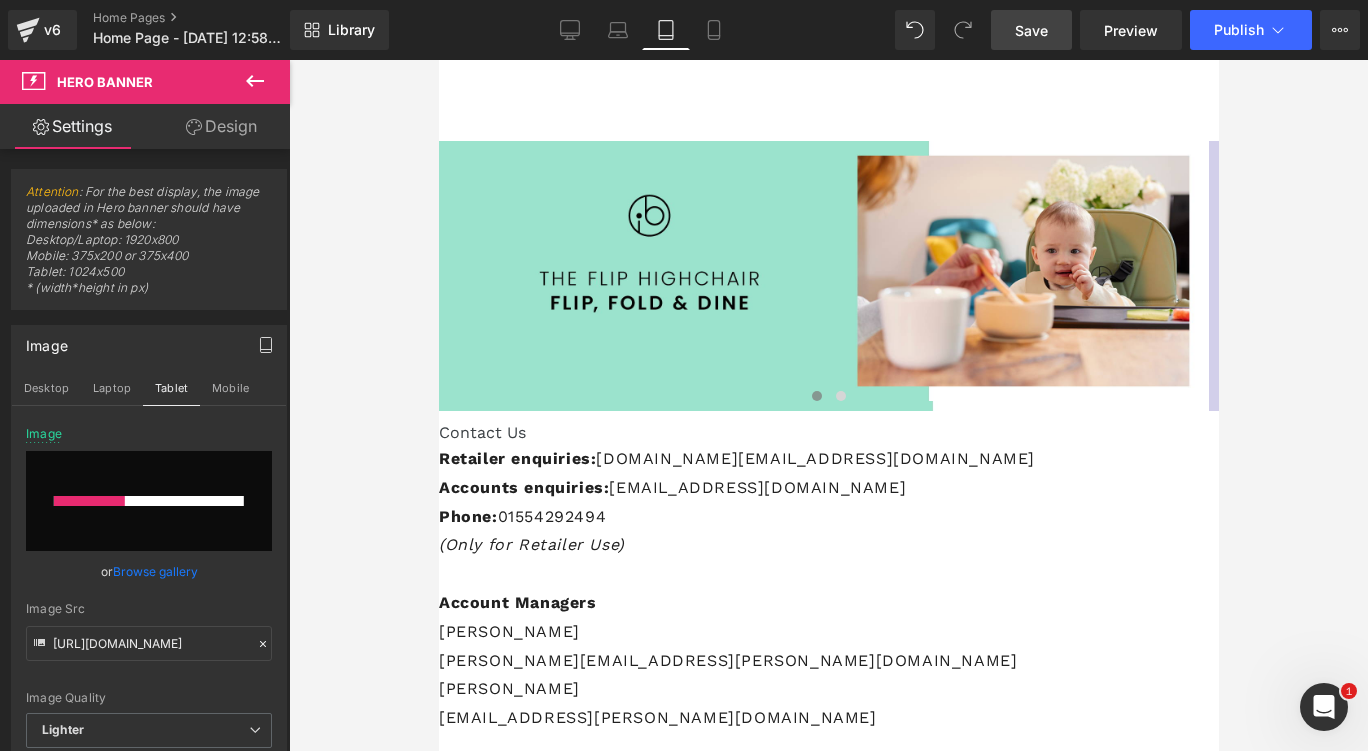 type 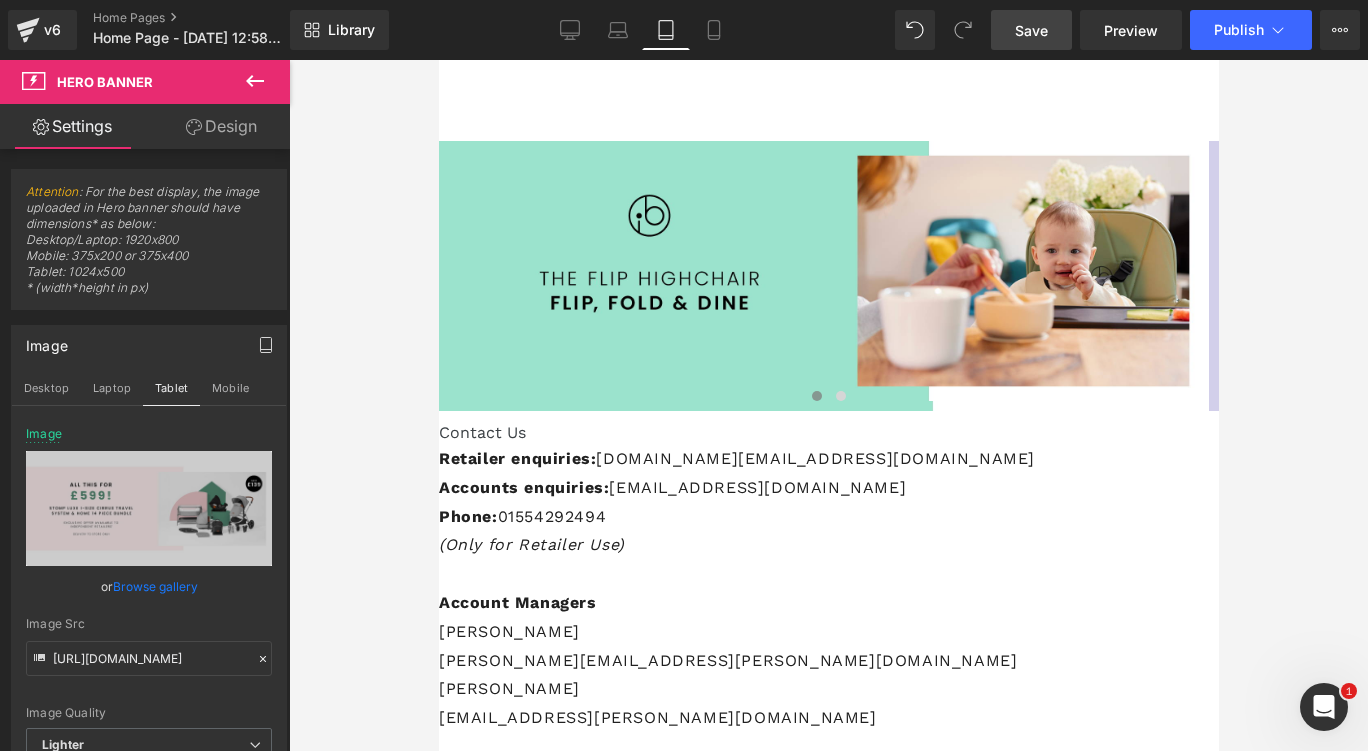 type on "[URL][DOMAIN_NAME]" 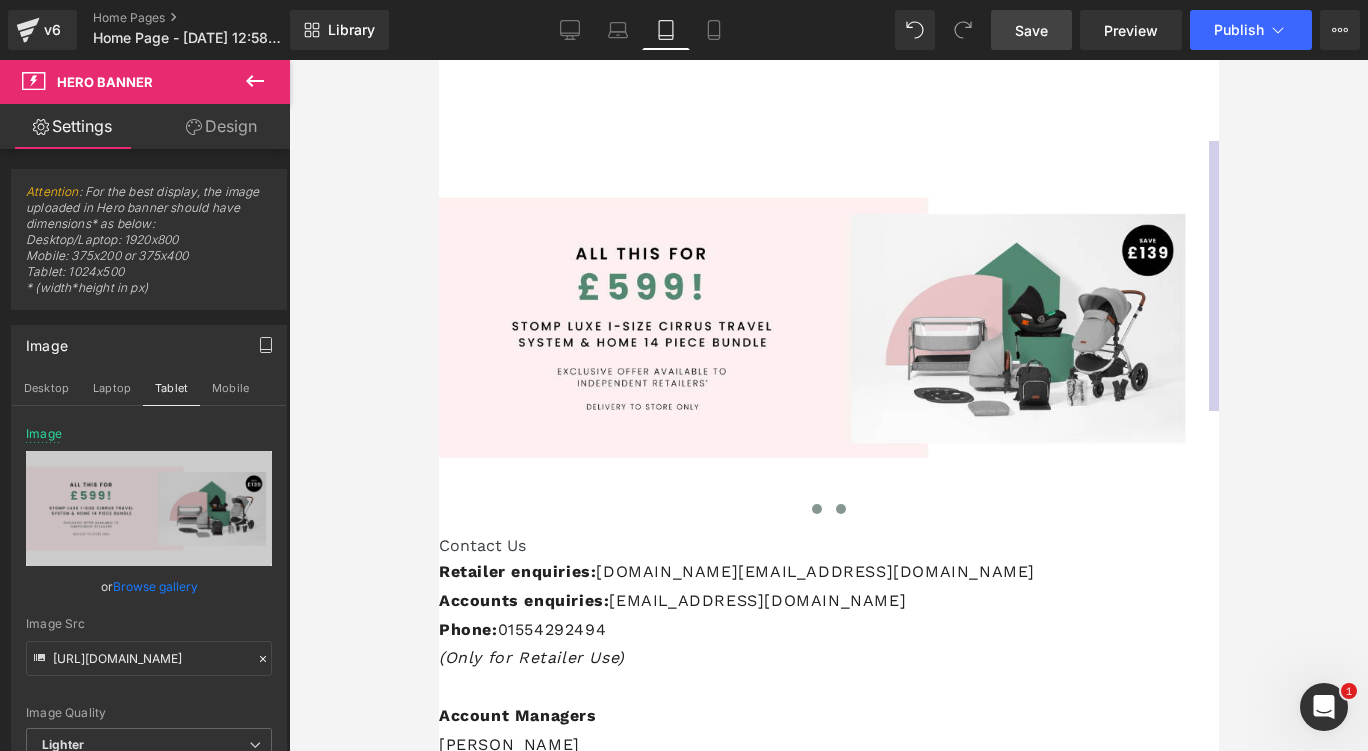 click at bounding box center [840, 509] 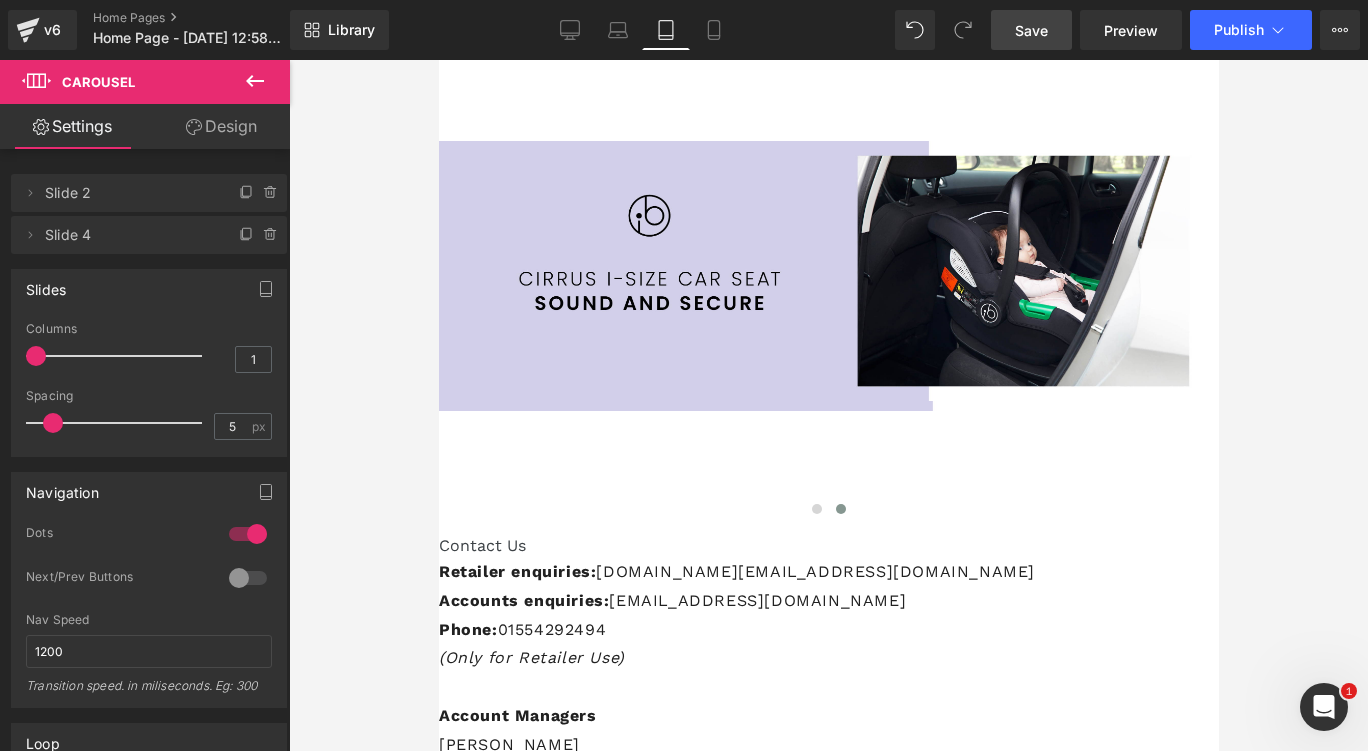 click at bounding box center (820, 276) 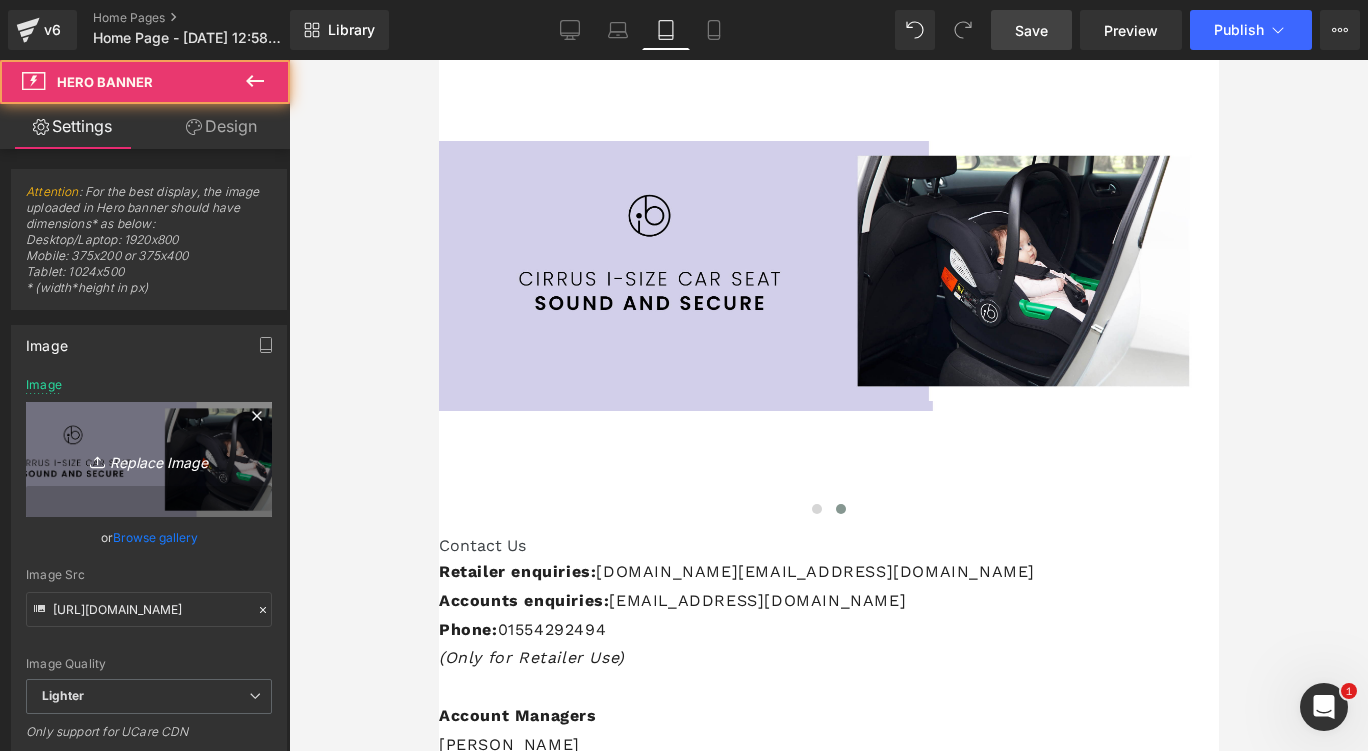 click on "Replace Image" at bounding box center (149, 459) 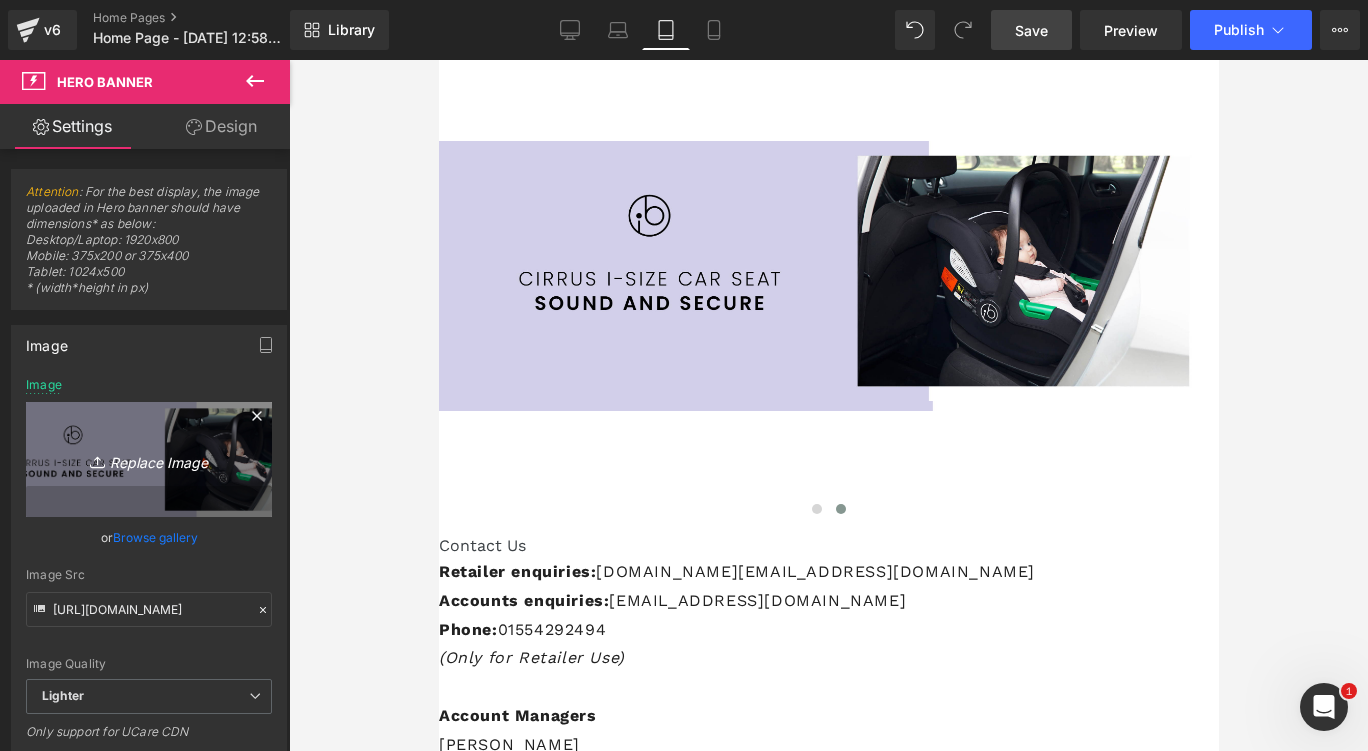 type on "C:\fakepath\tablet 2 .jpg" 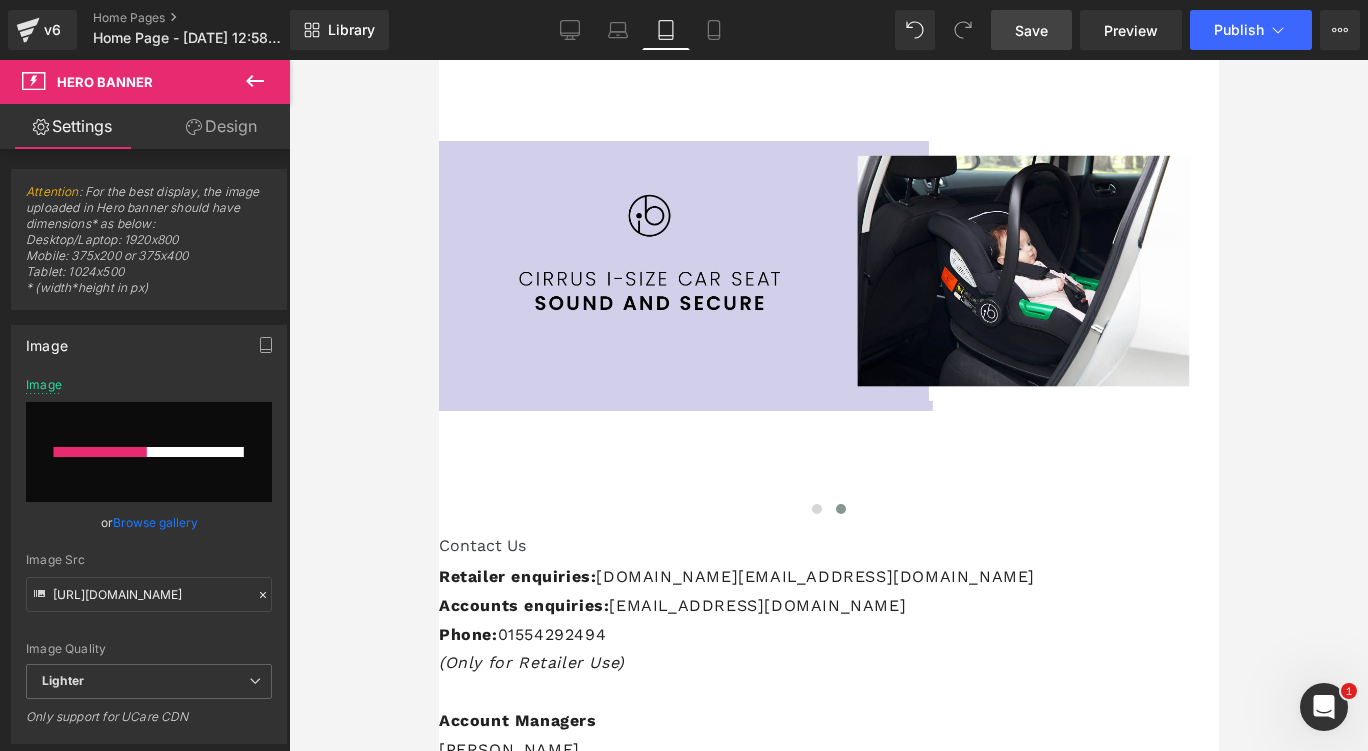 type 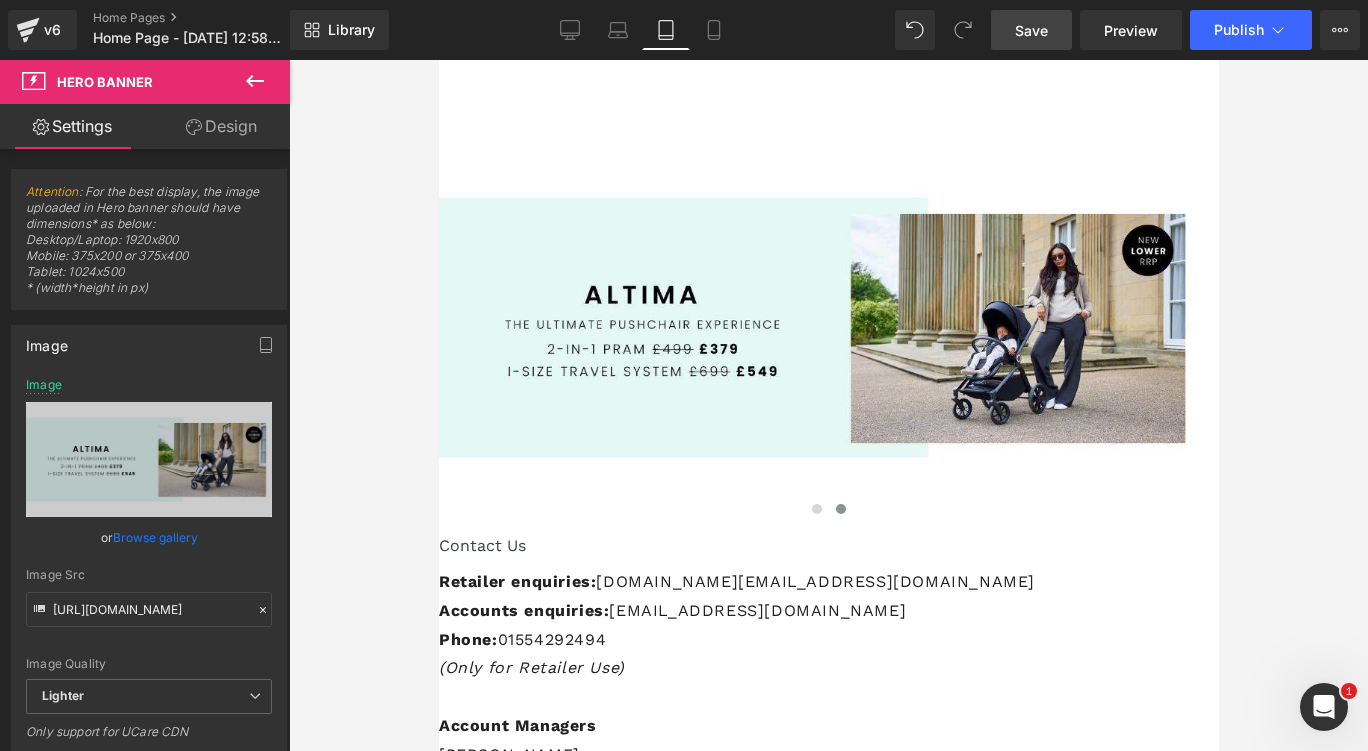 click on "Save" at bounding box center [1031, 30] 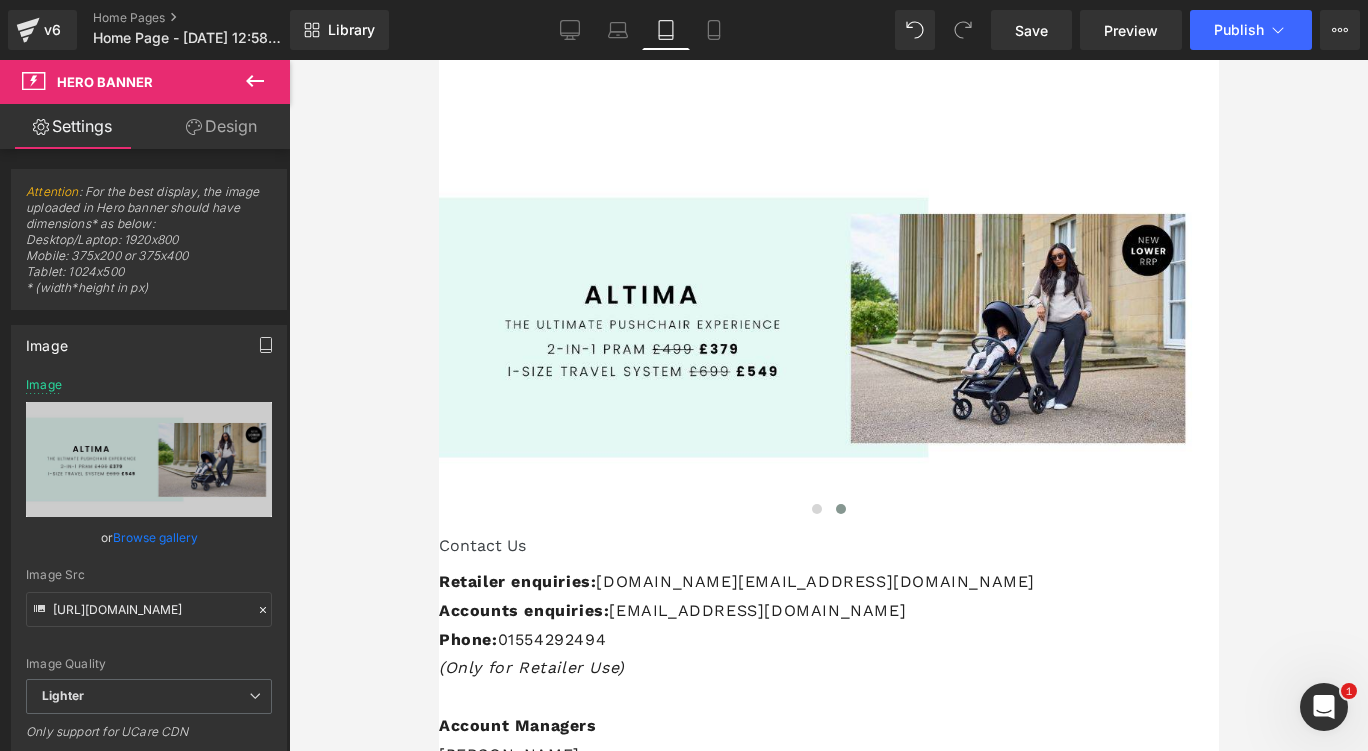 click 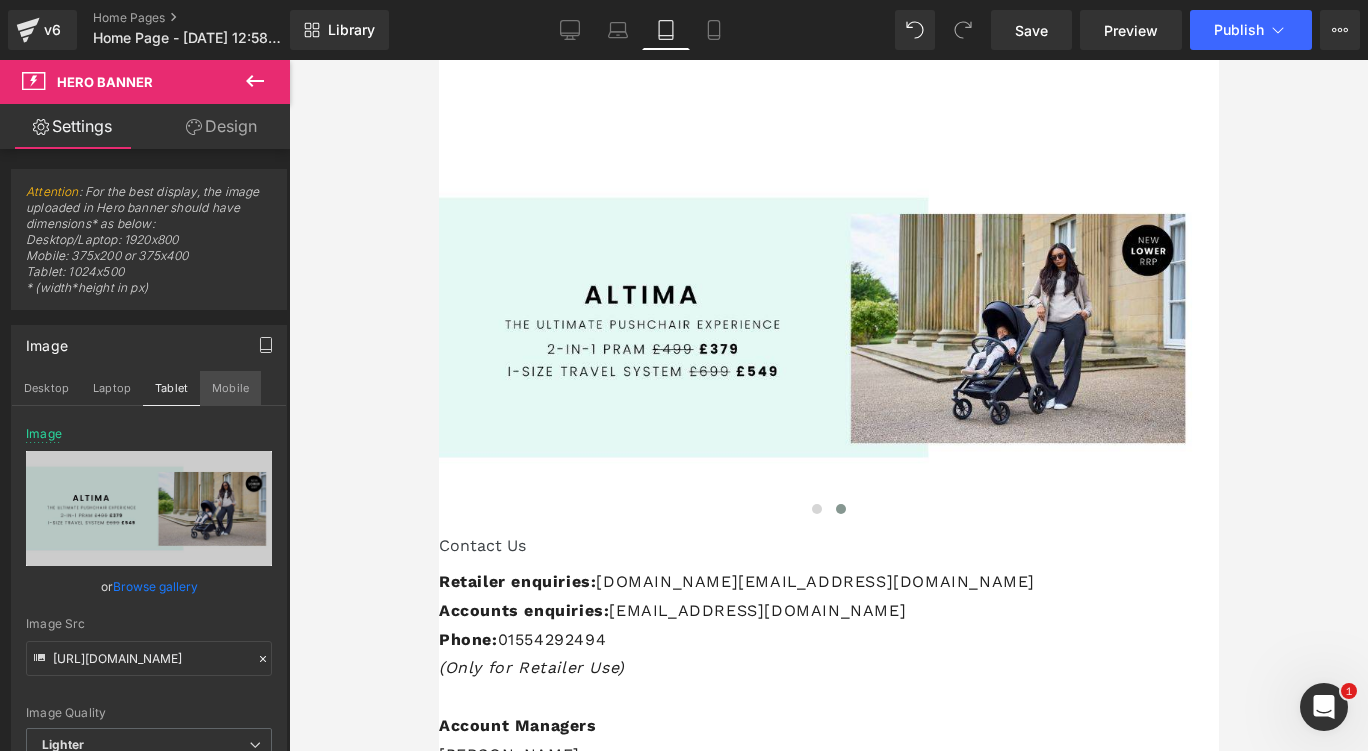 click on "Mobile" at bounding box center [230, 388] 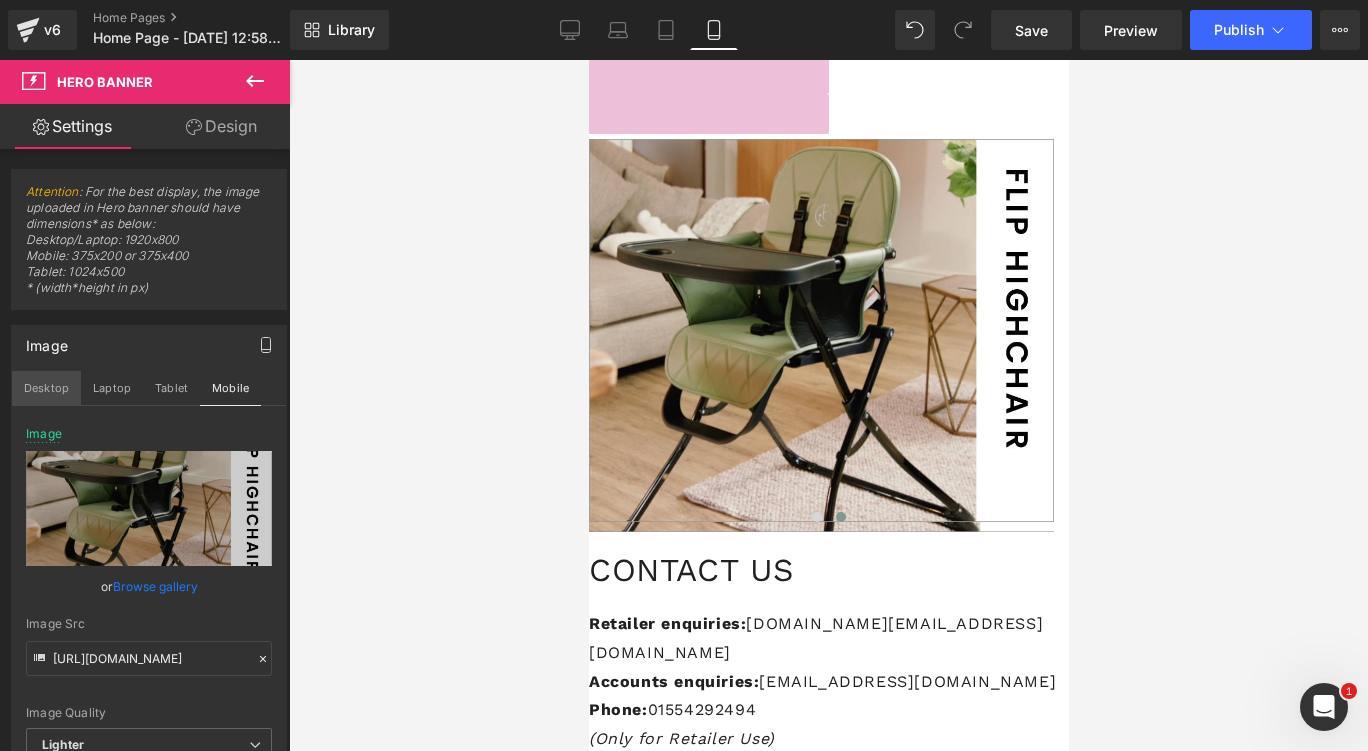 click on "Desktop" at bounding box center (46, 388) 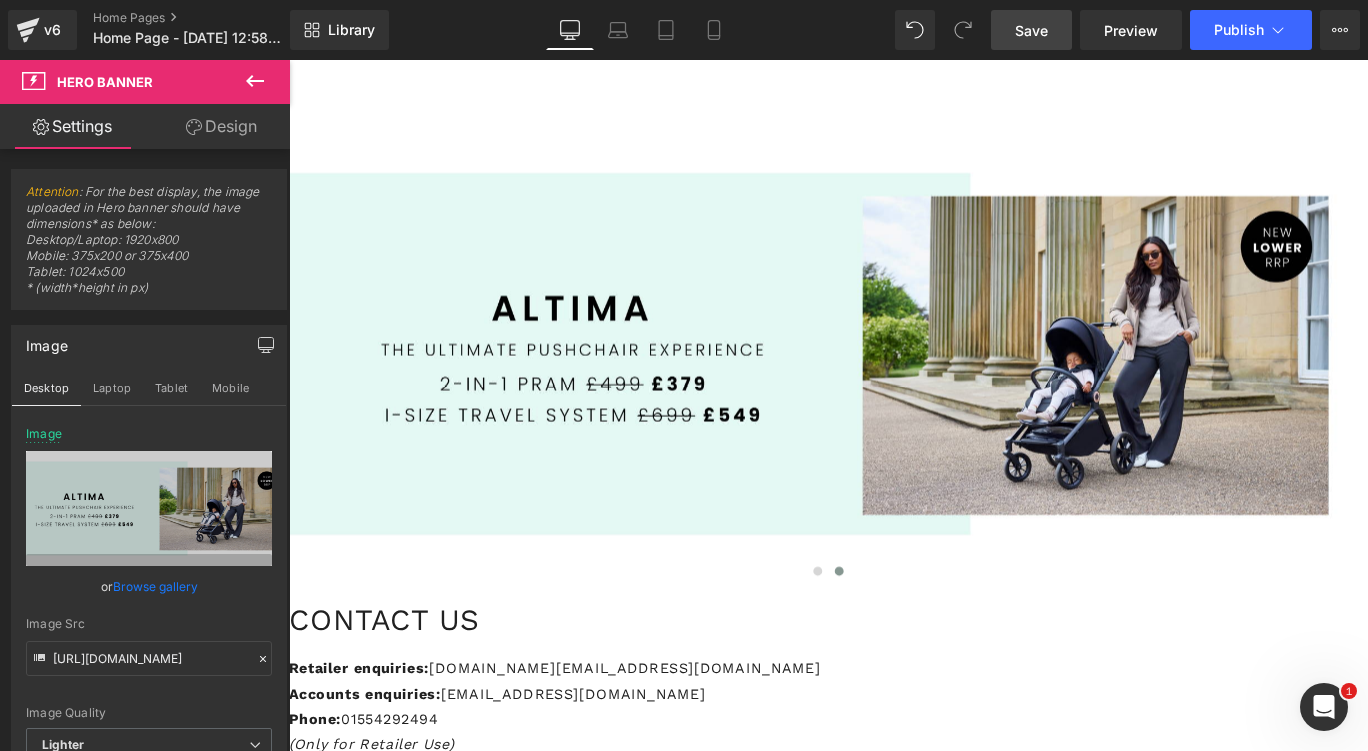 click on "Save" at bounding box center (1031, 30) 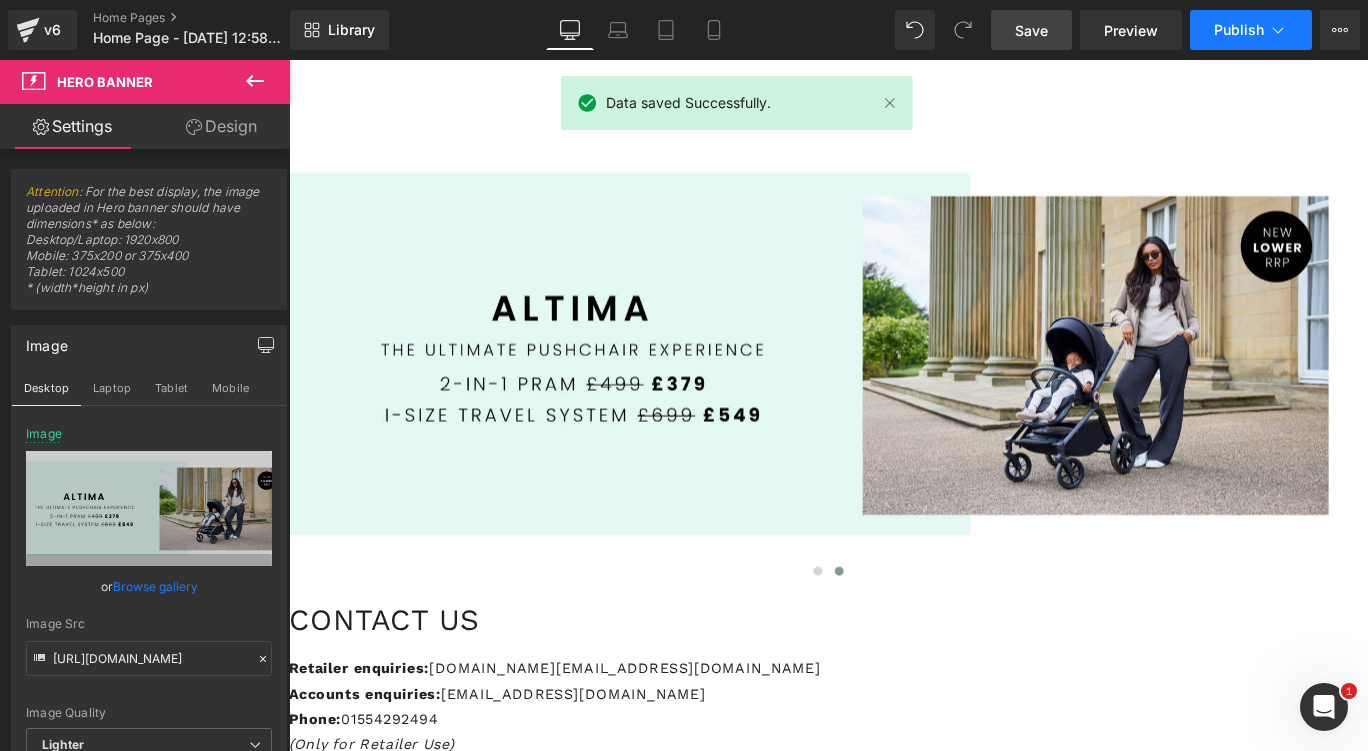 click on "Publish" at bounding box center [1251, 30] 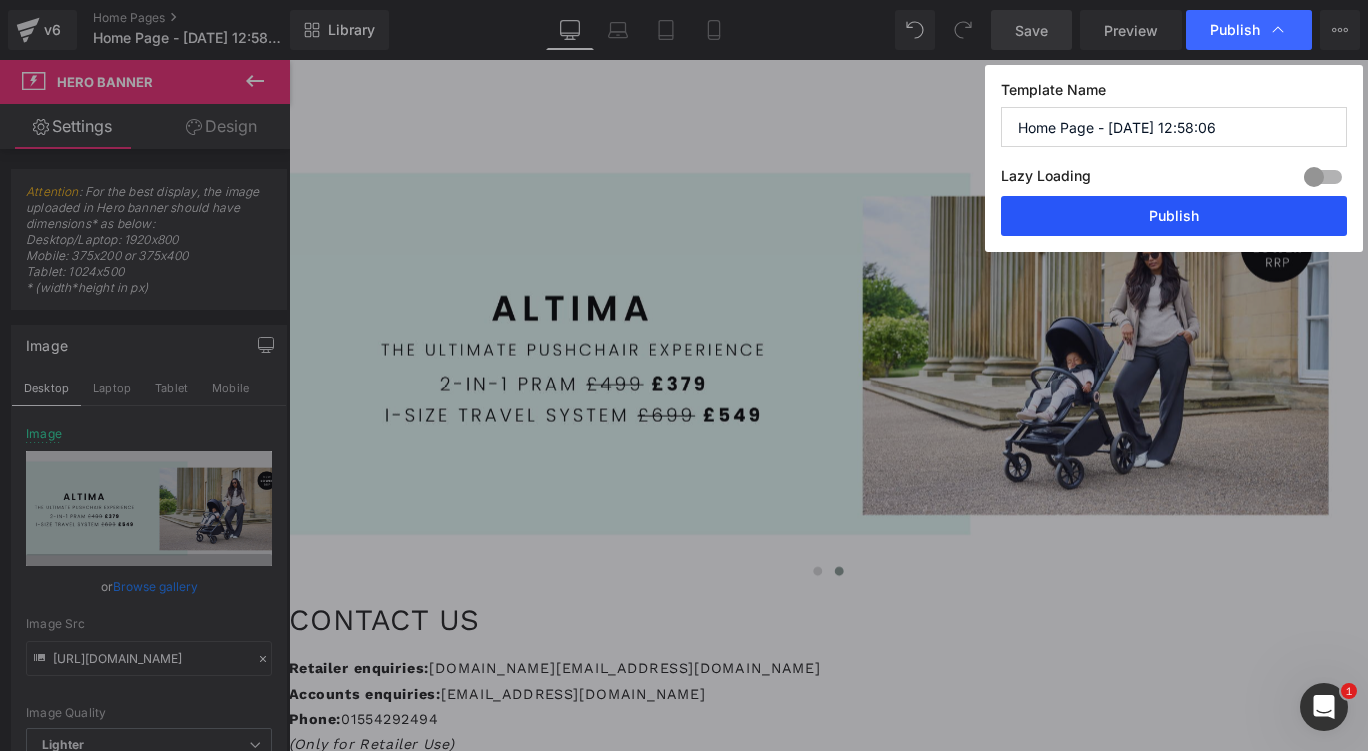 click on "Publish" at bounding box center (1174, 216) 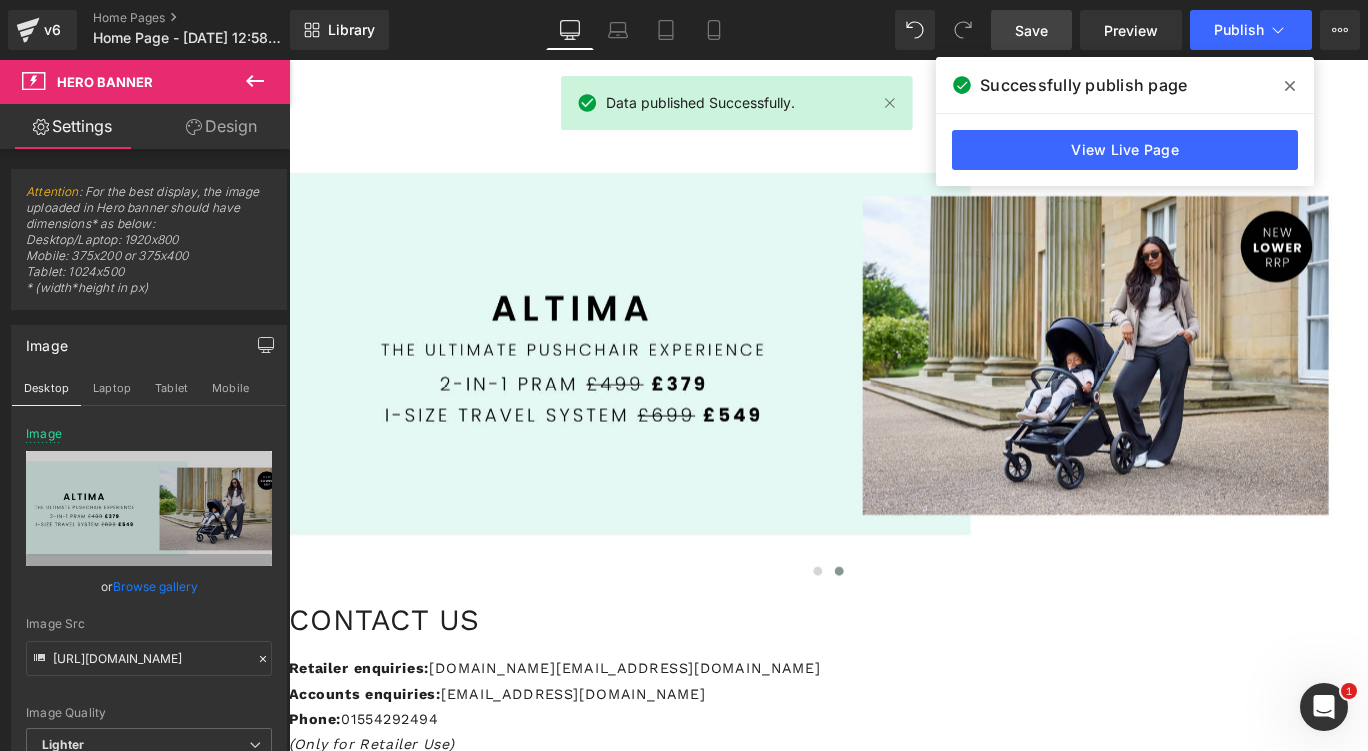drag, startPoint x: 1278, startPoint y: 86, endPoint x: 781, endPoint y: 14, distance: 502.1882 